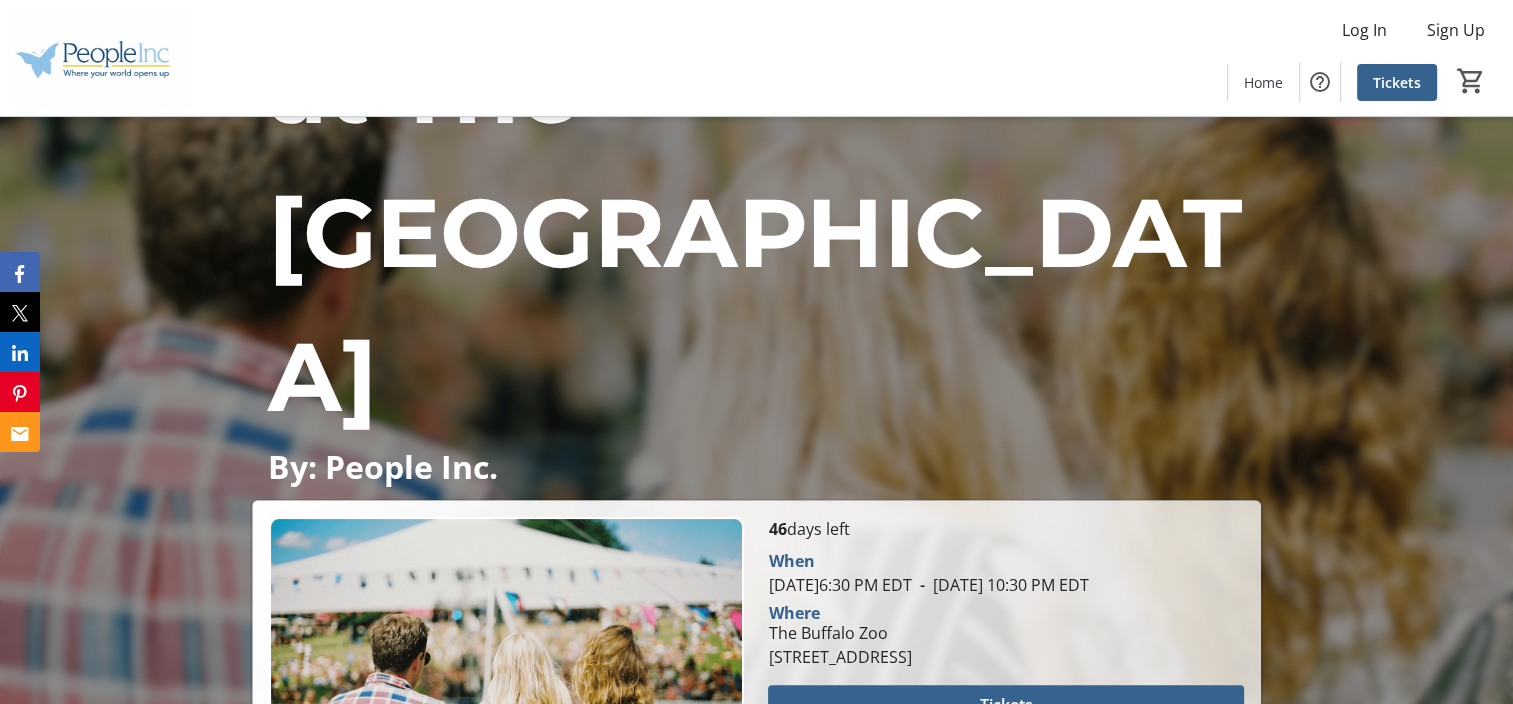 scroll, scrollTop: 387, scrollLeft: 0, axis: vertical 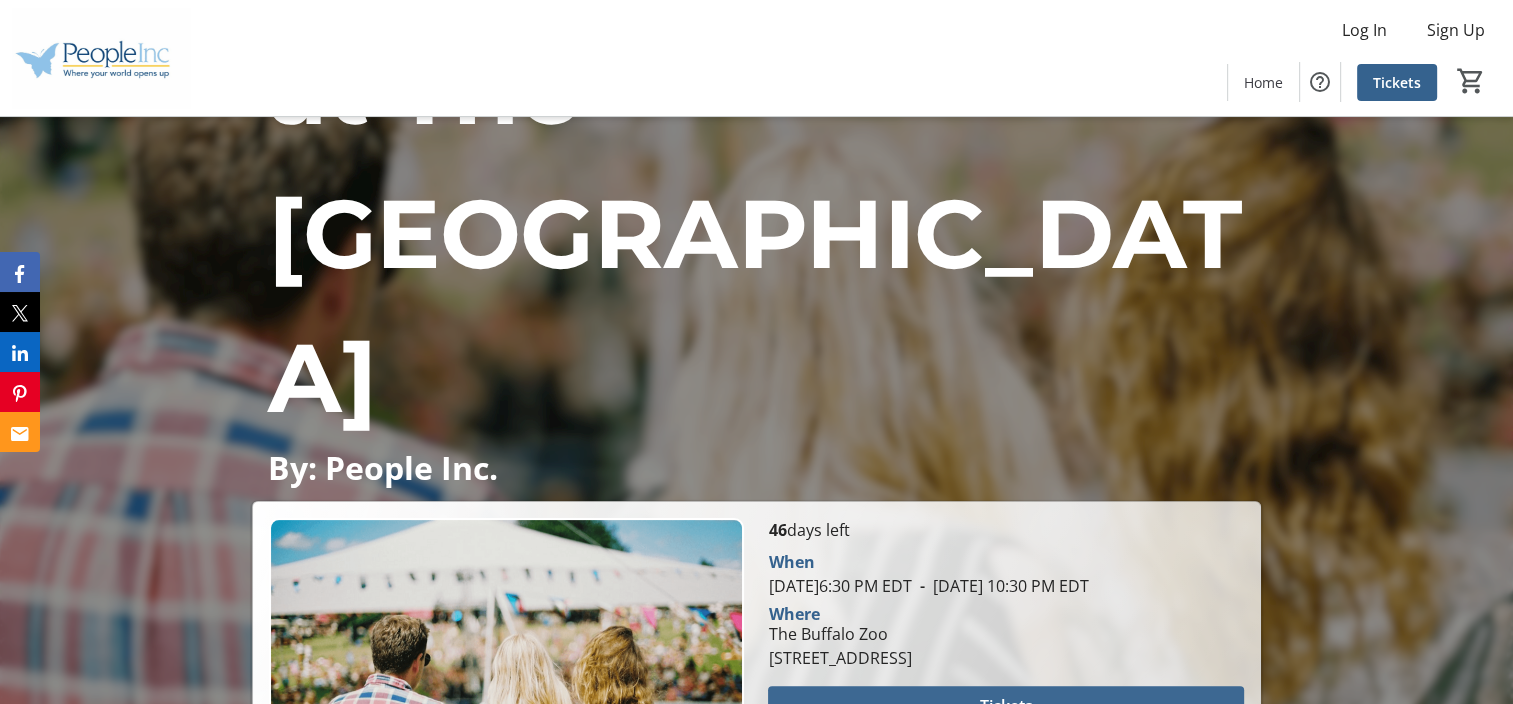 click at bounding box center (1005, 706) 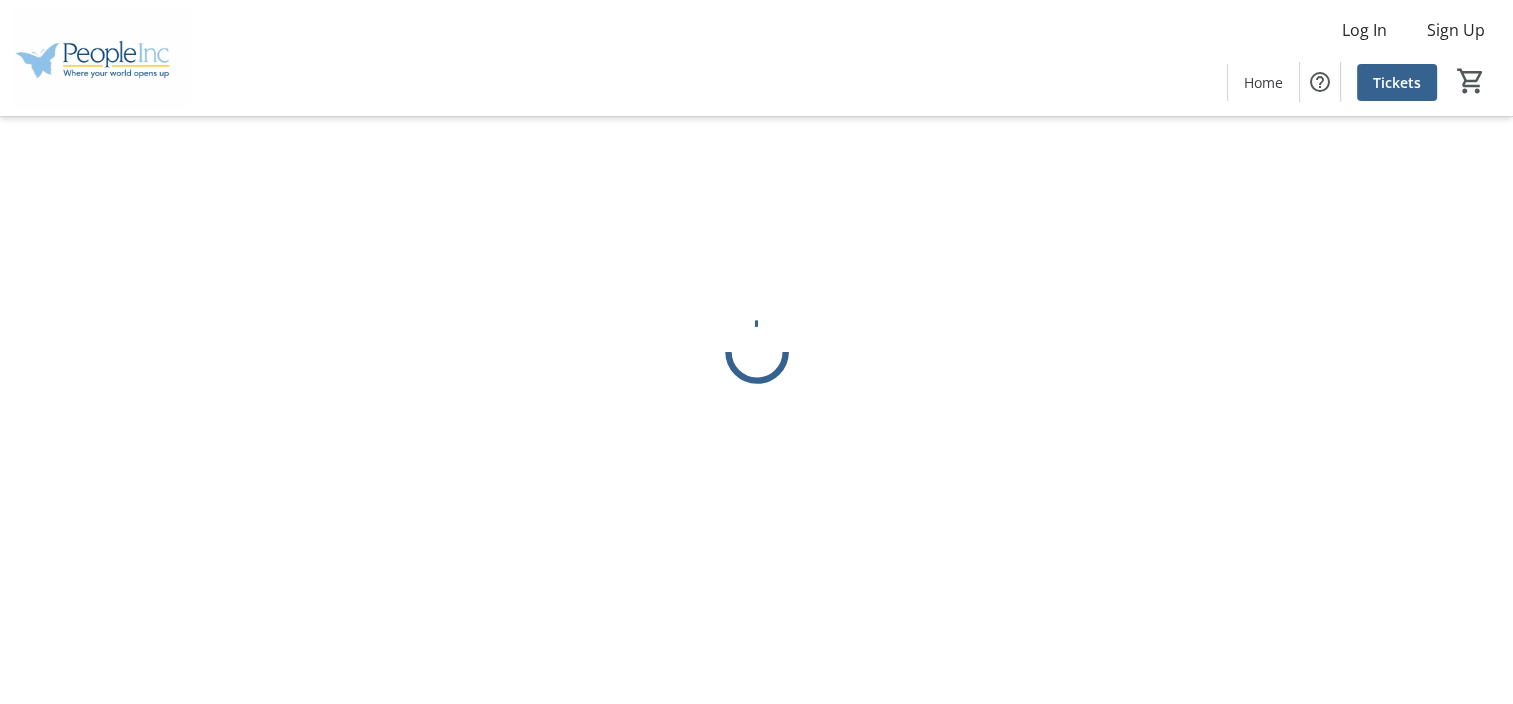 scroll, scrollTop: 0, scrollLeft: 0, axis: both 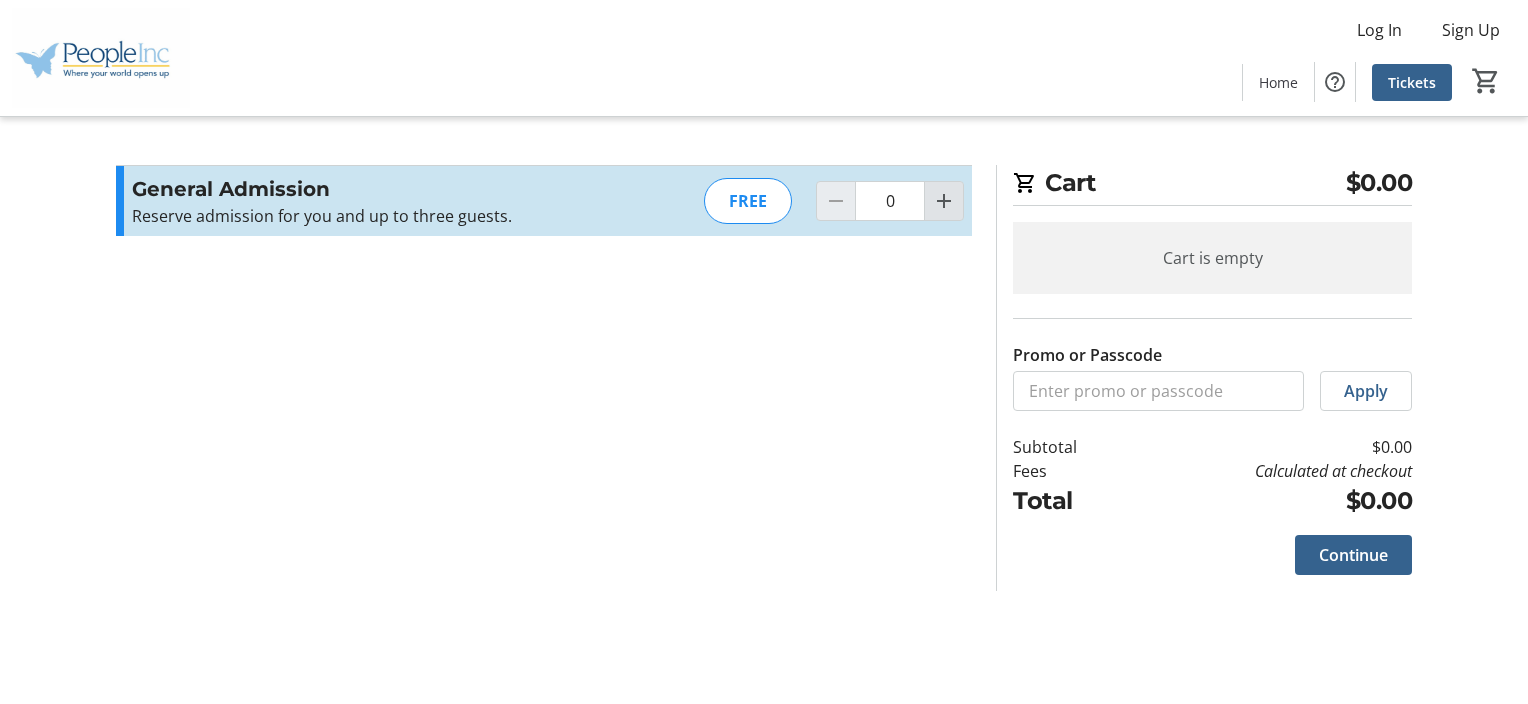 click 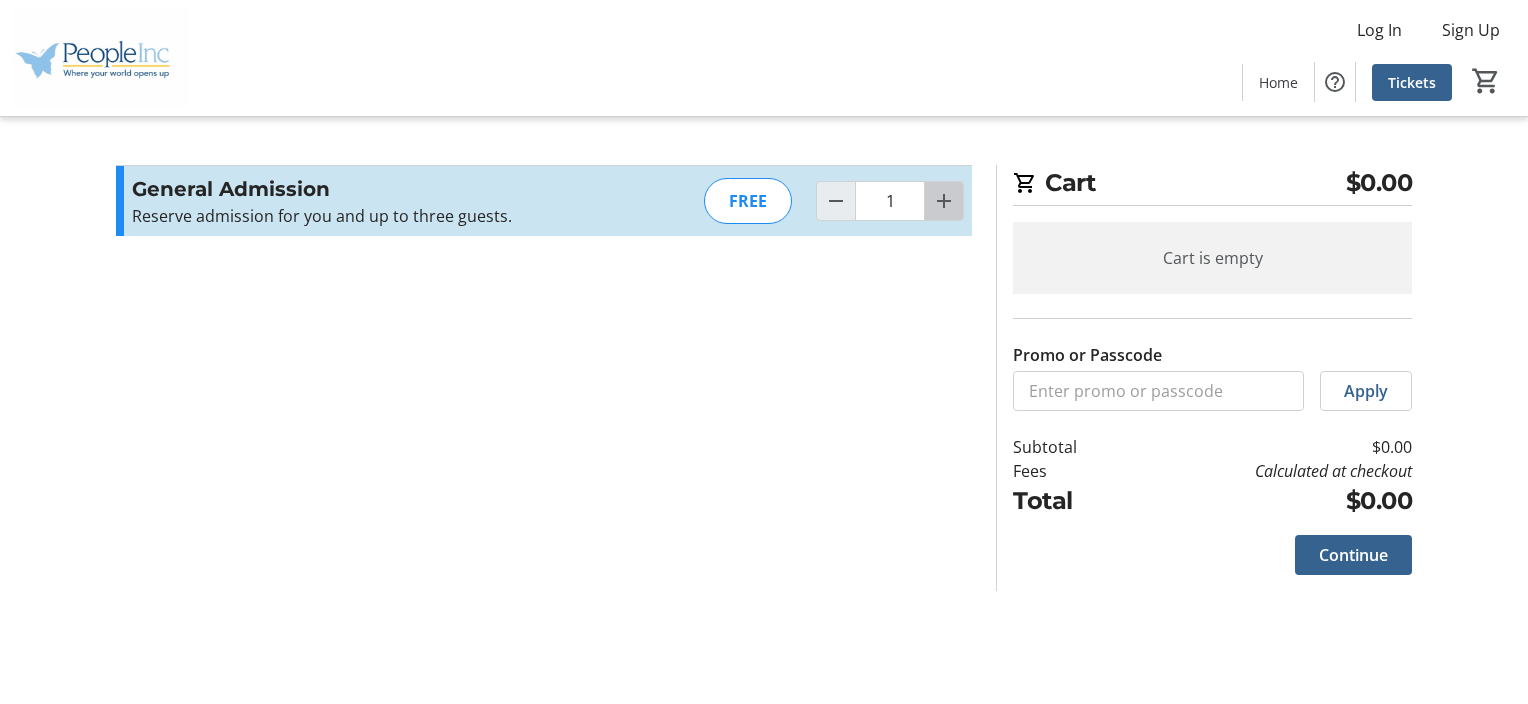 click 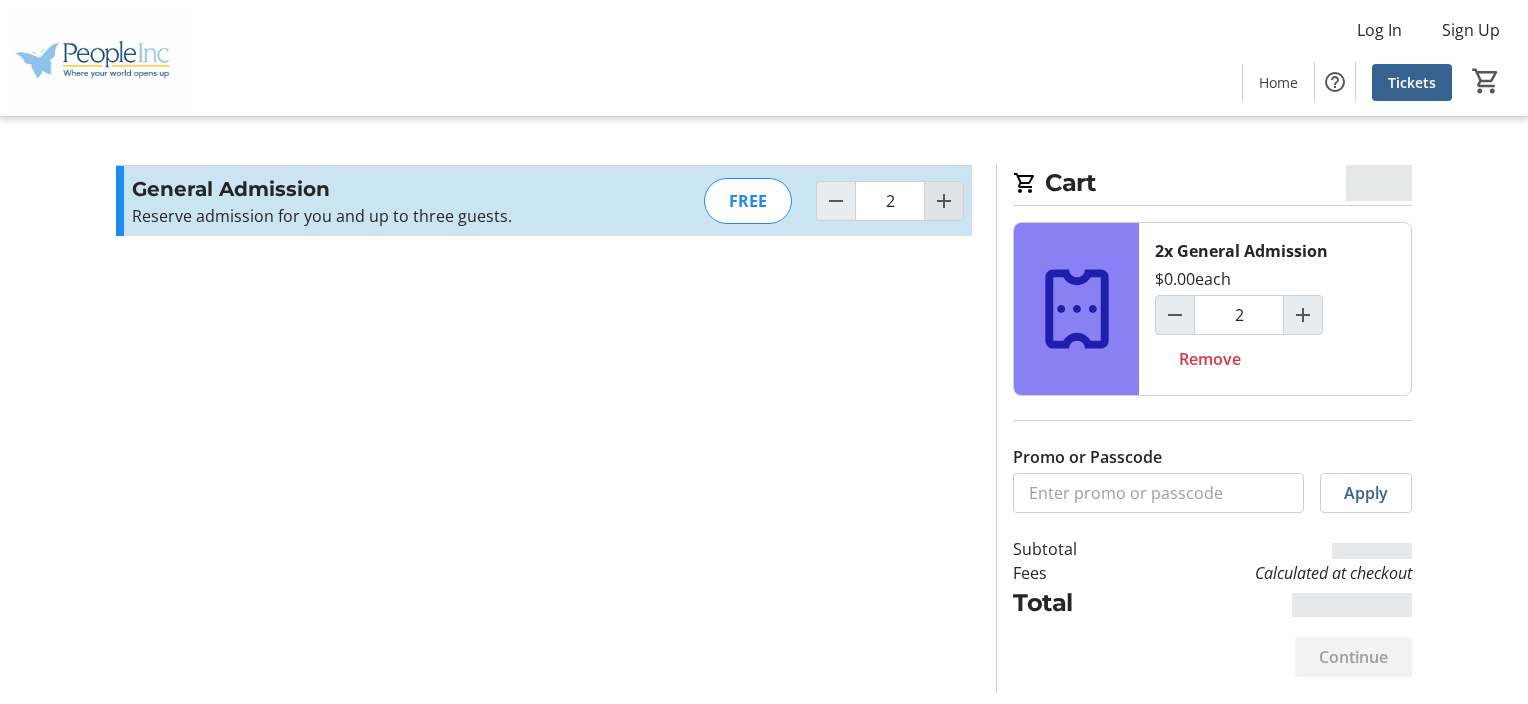 click 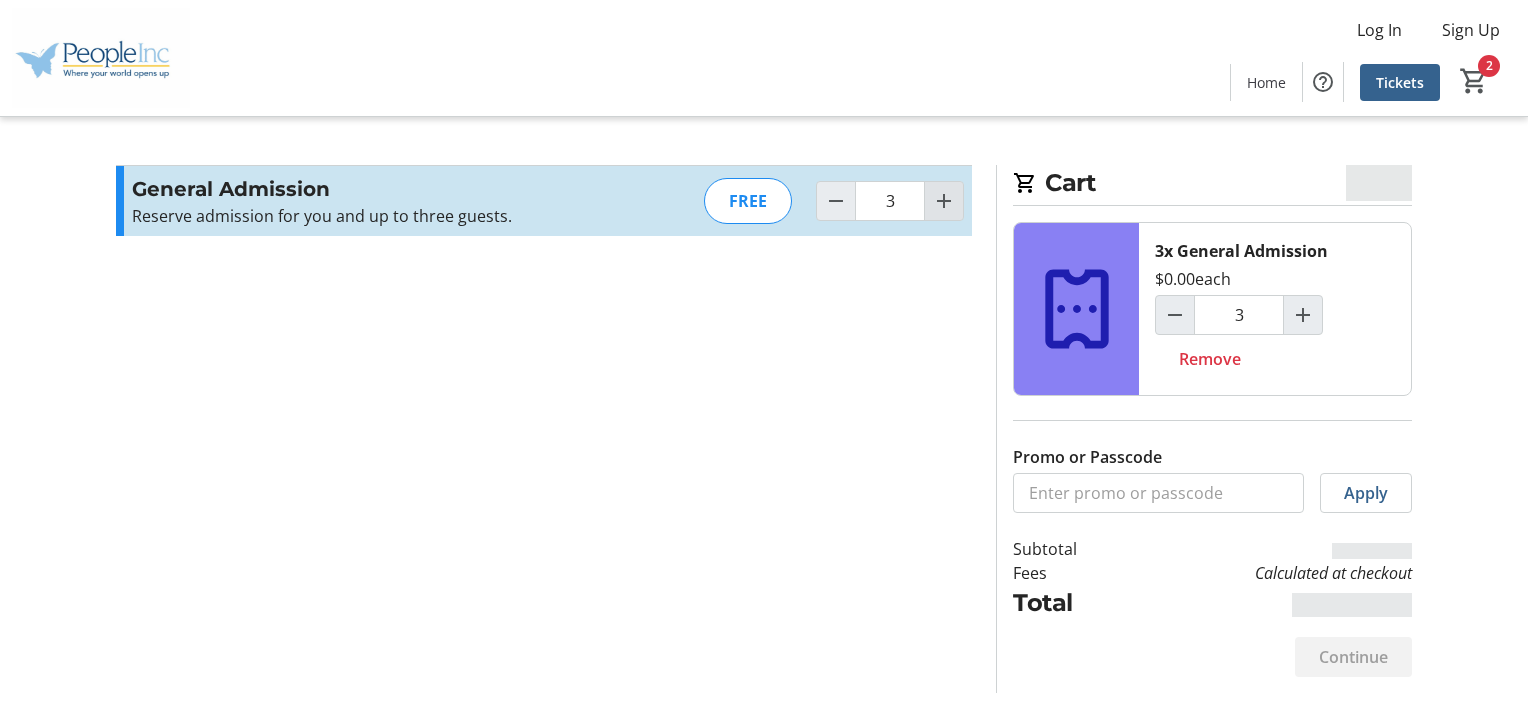 click 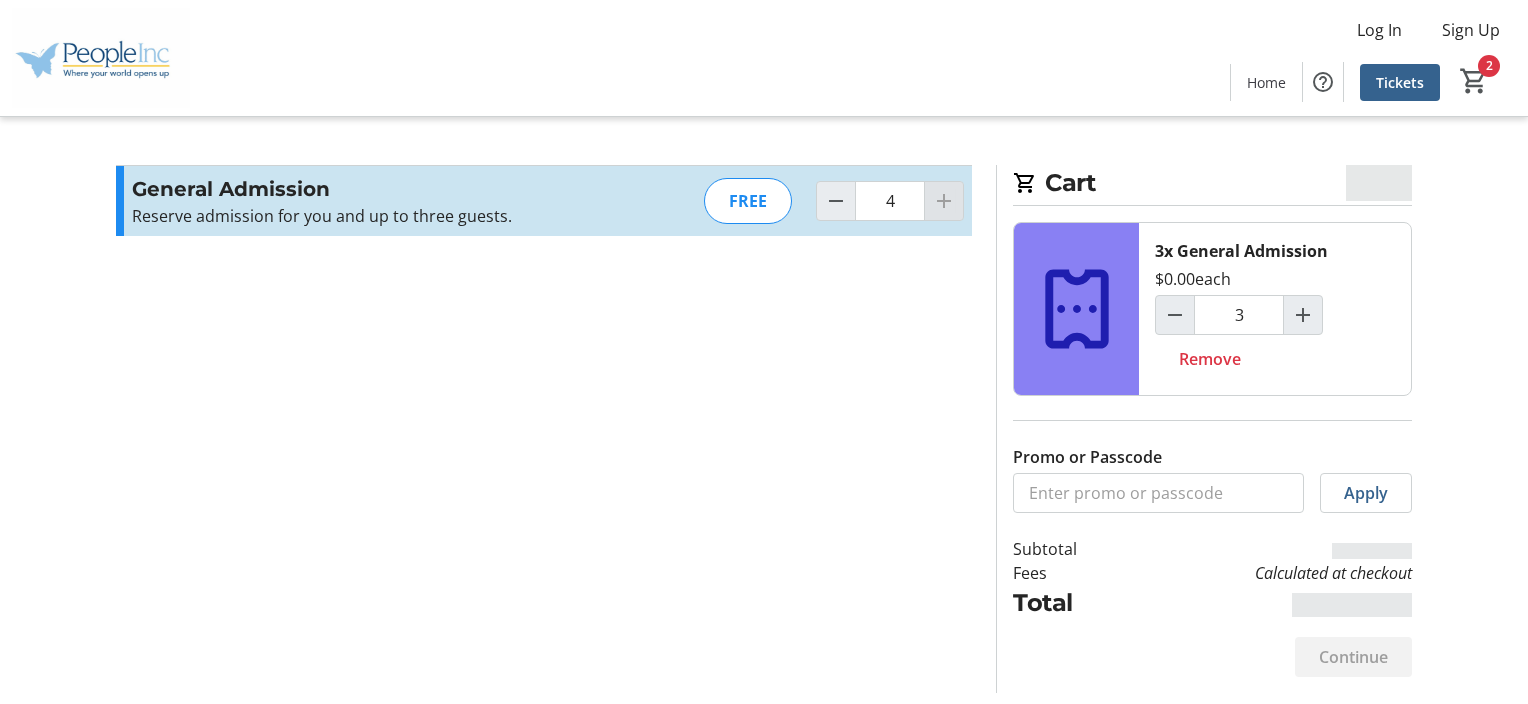 type on "4" 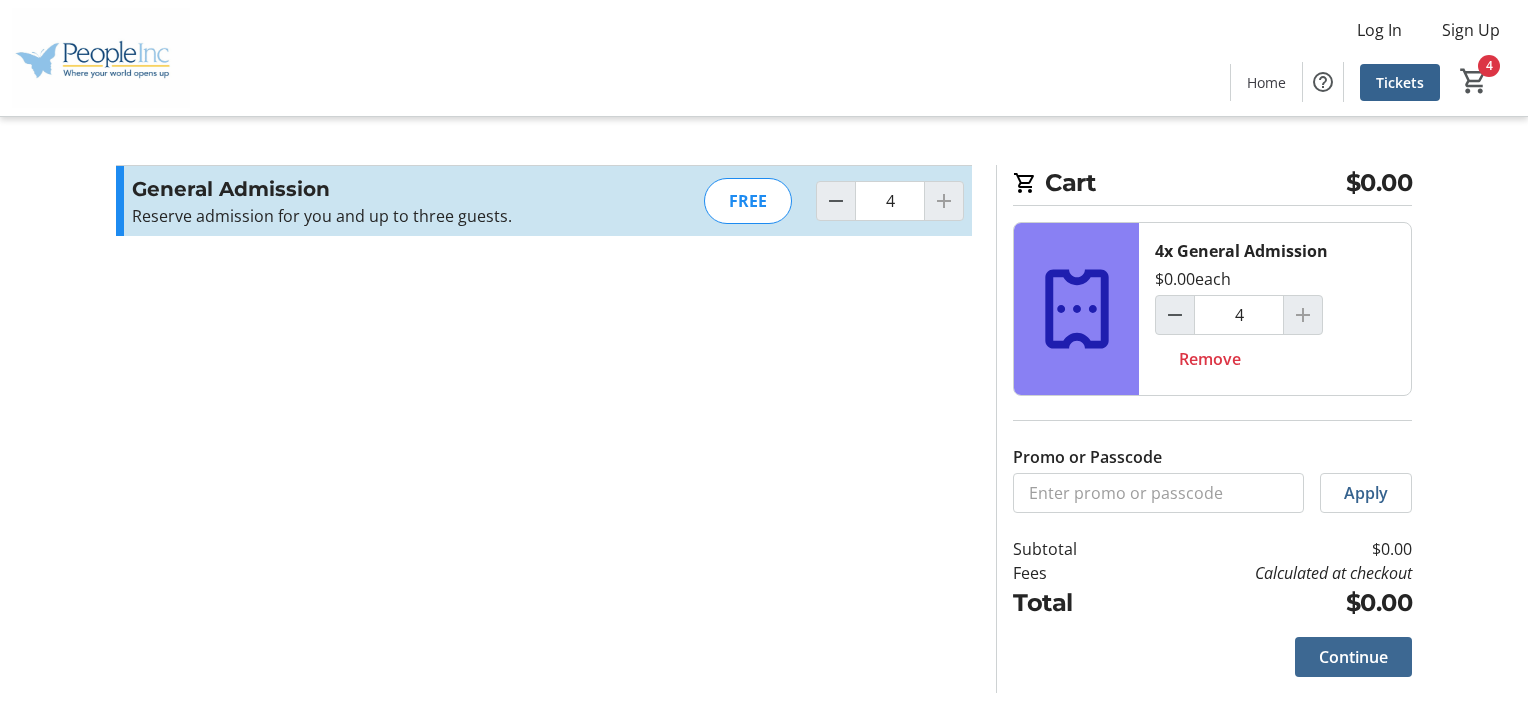 click on "Continue" 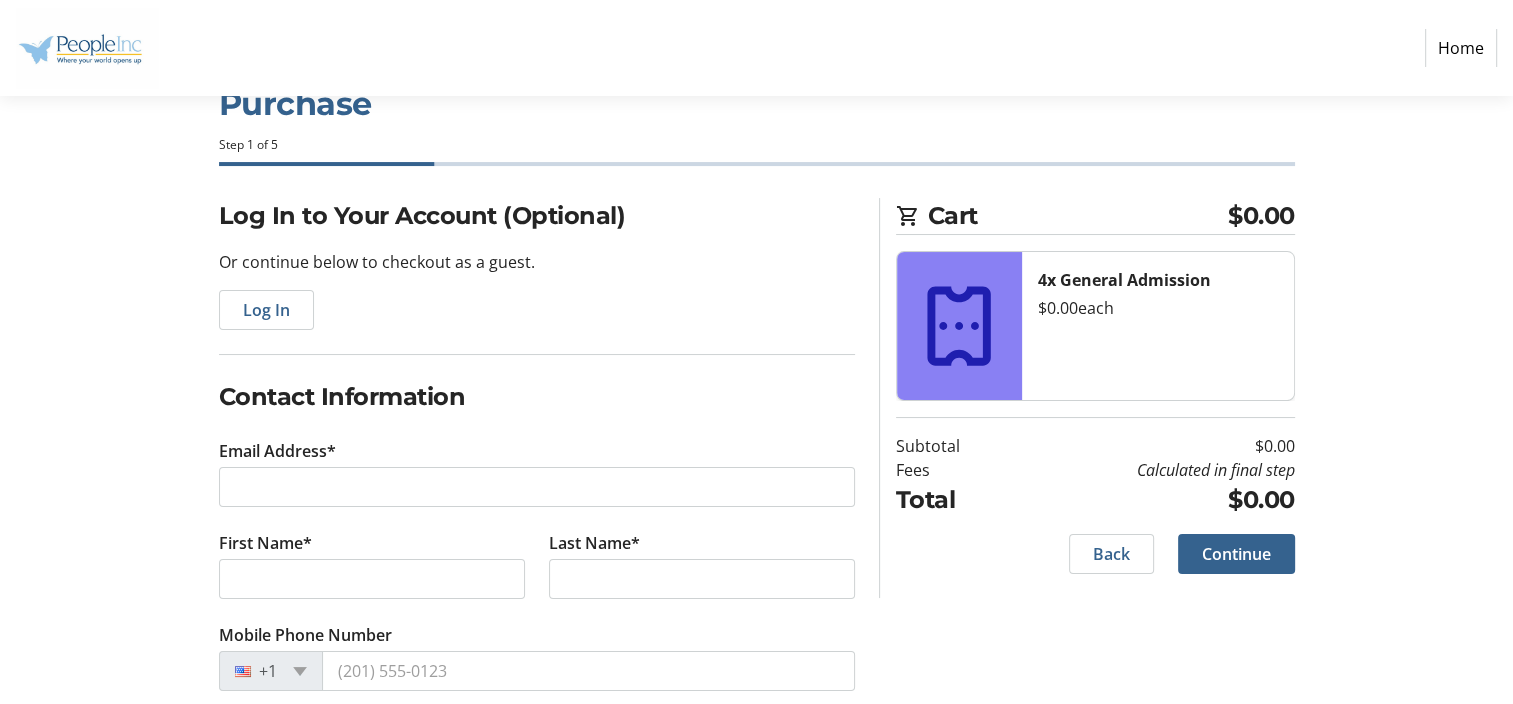 scroll, scrollTop: 97, scrollLeft: 0, axis: vertical 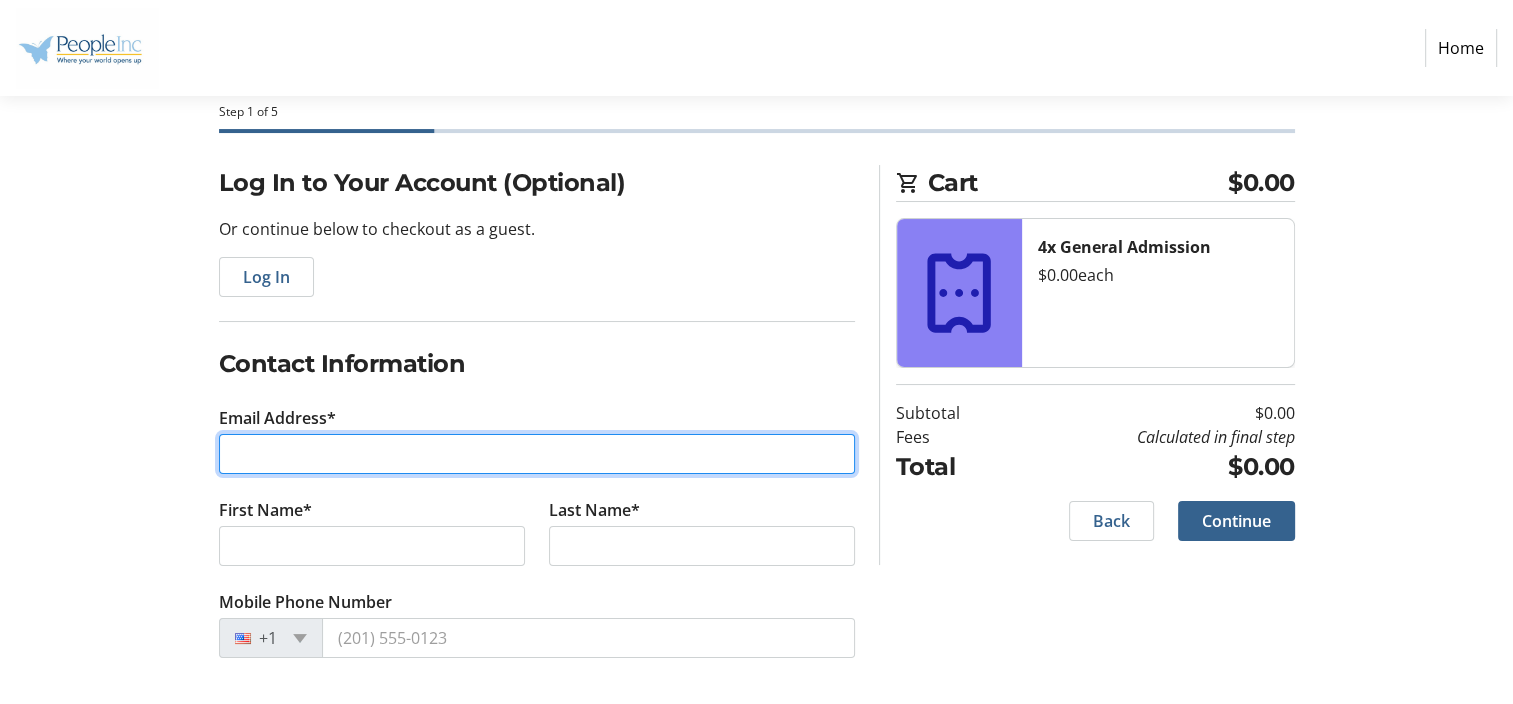 click on "Email Address*" at bounding box center [537, 454] 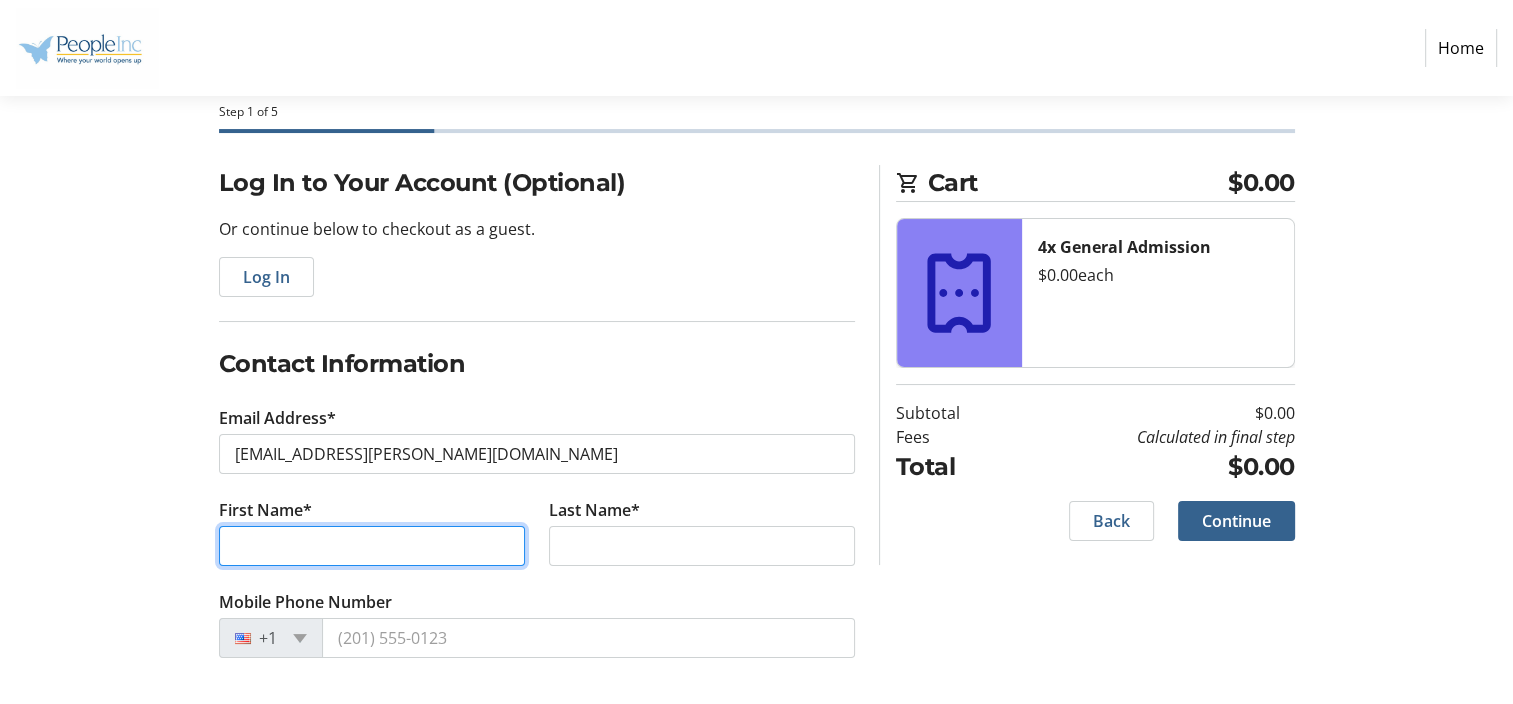 type on "Sharonnda" 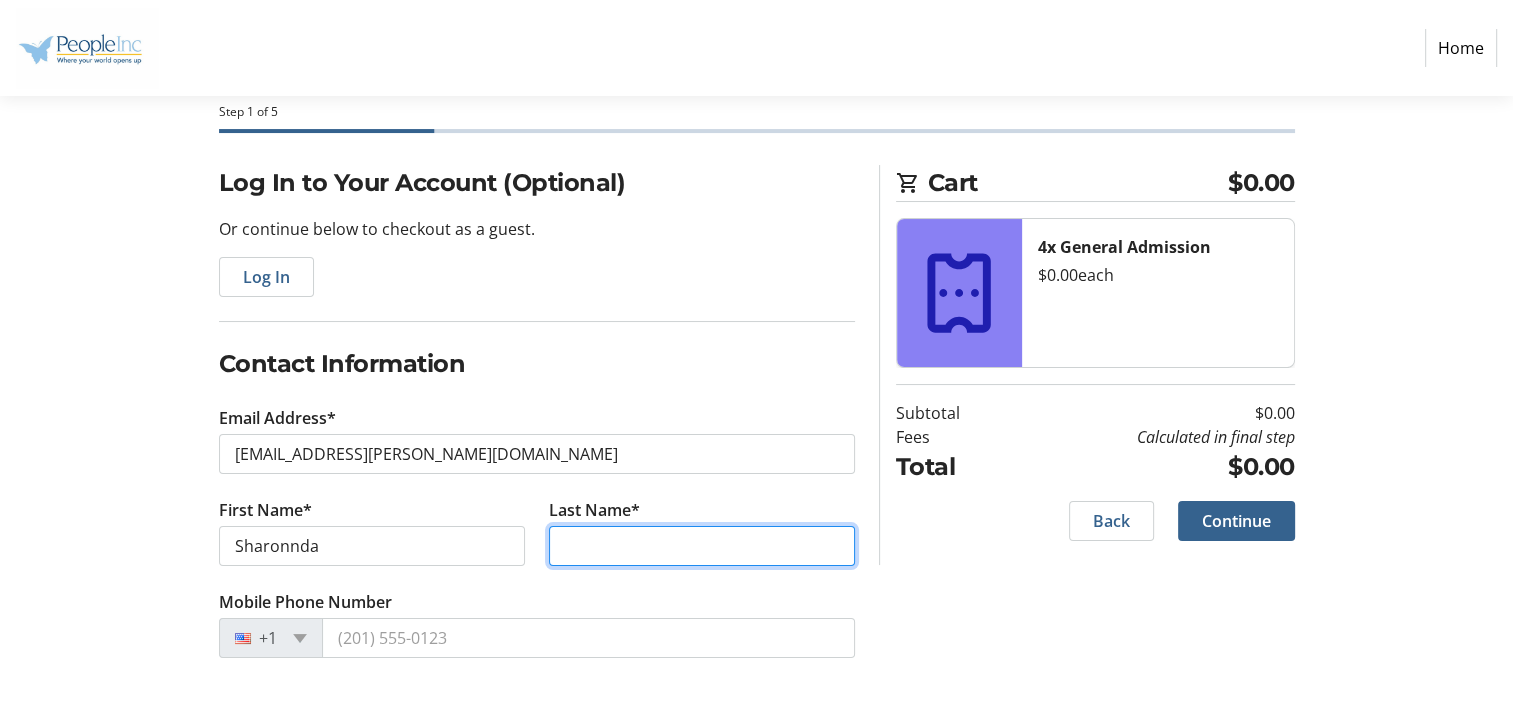type on "[PERSON_NAME]" 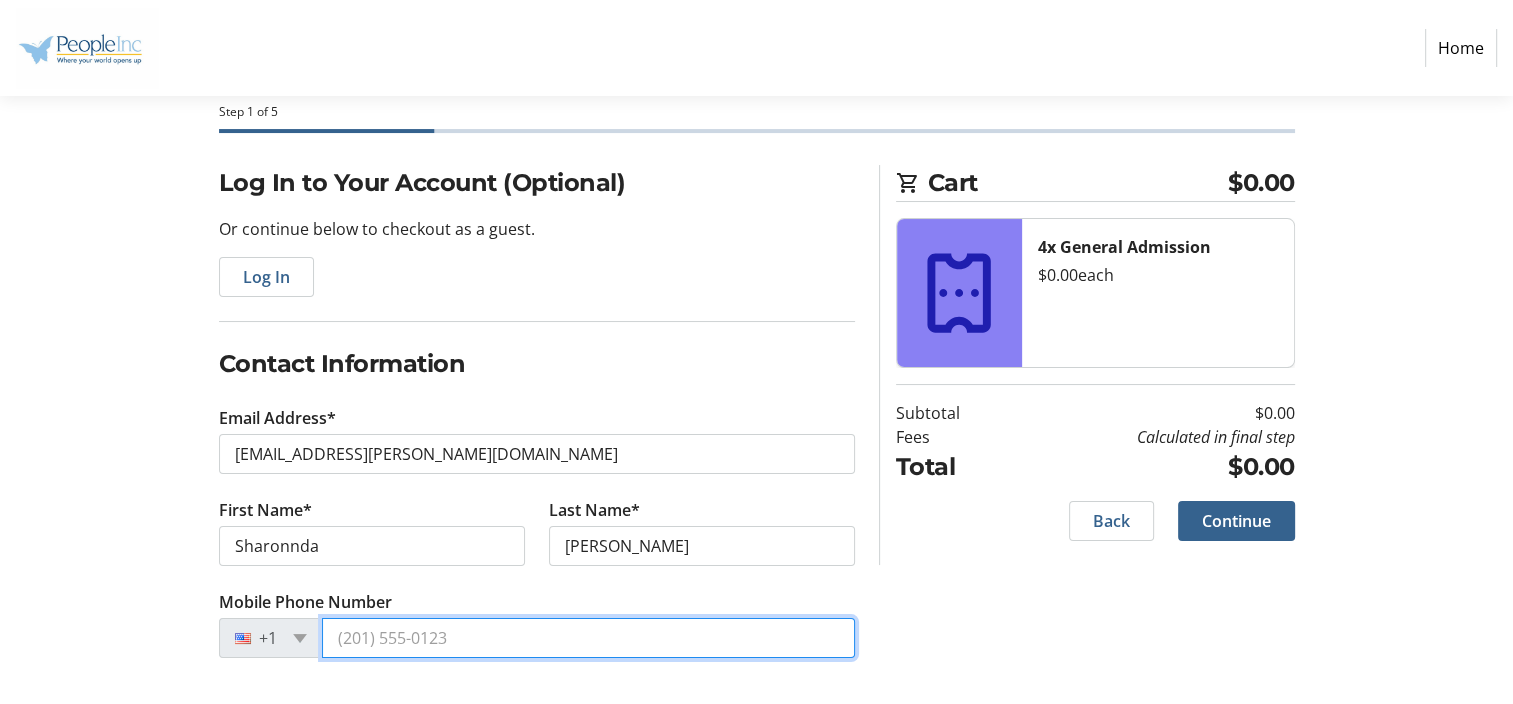 type on "[PHONE_NUMBER]" 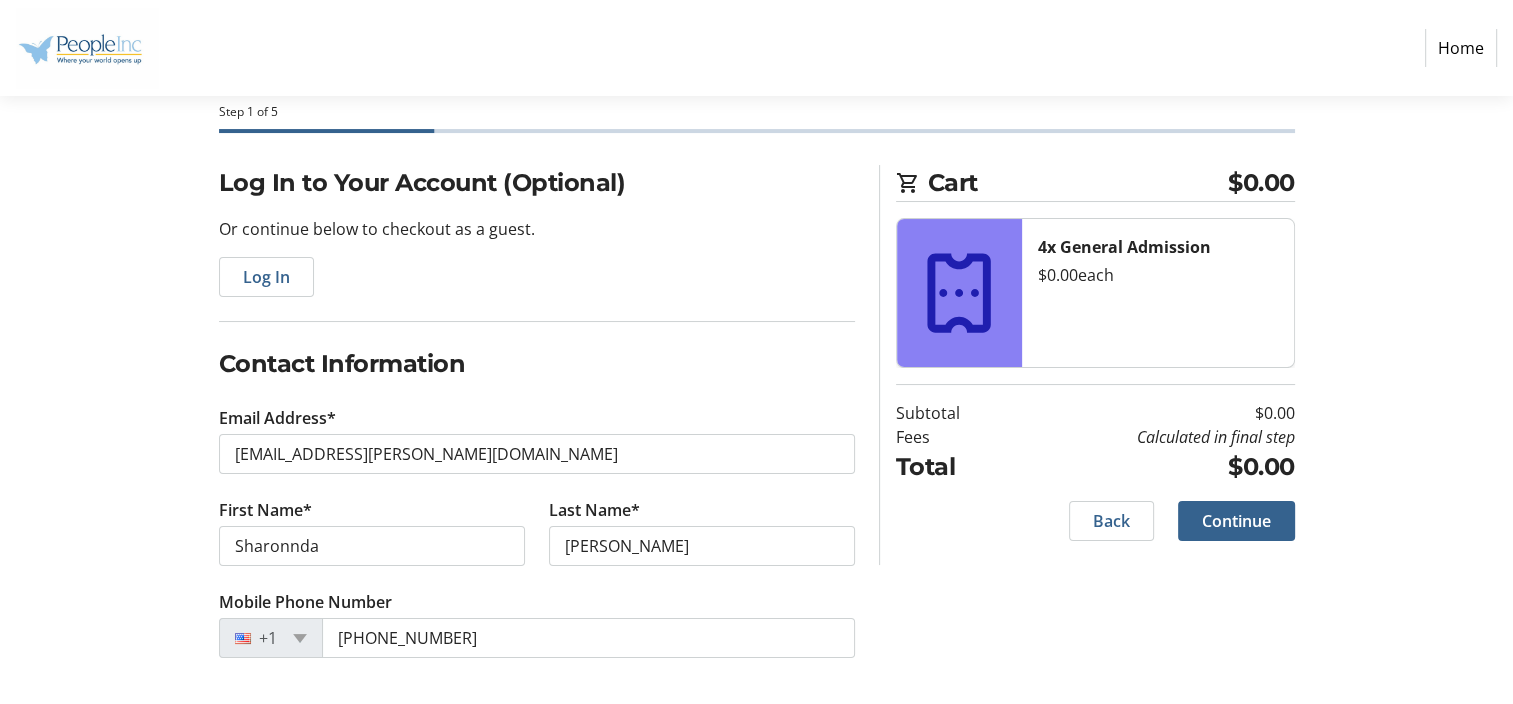 click on "Cart $0.00 4x General Admission  $0.00   each  Subtotal  $0.00  Fees  Calculated in final step  Total  $0.00   Back   Continue" 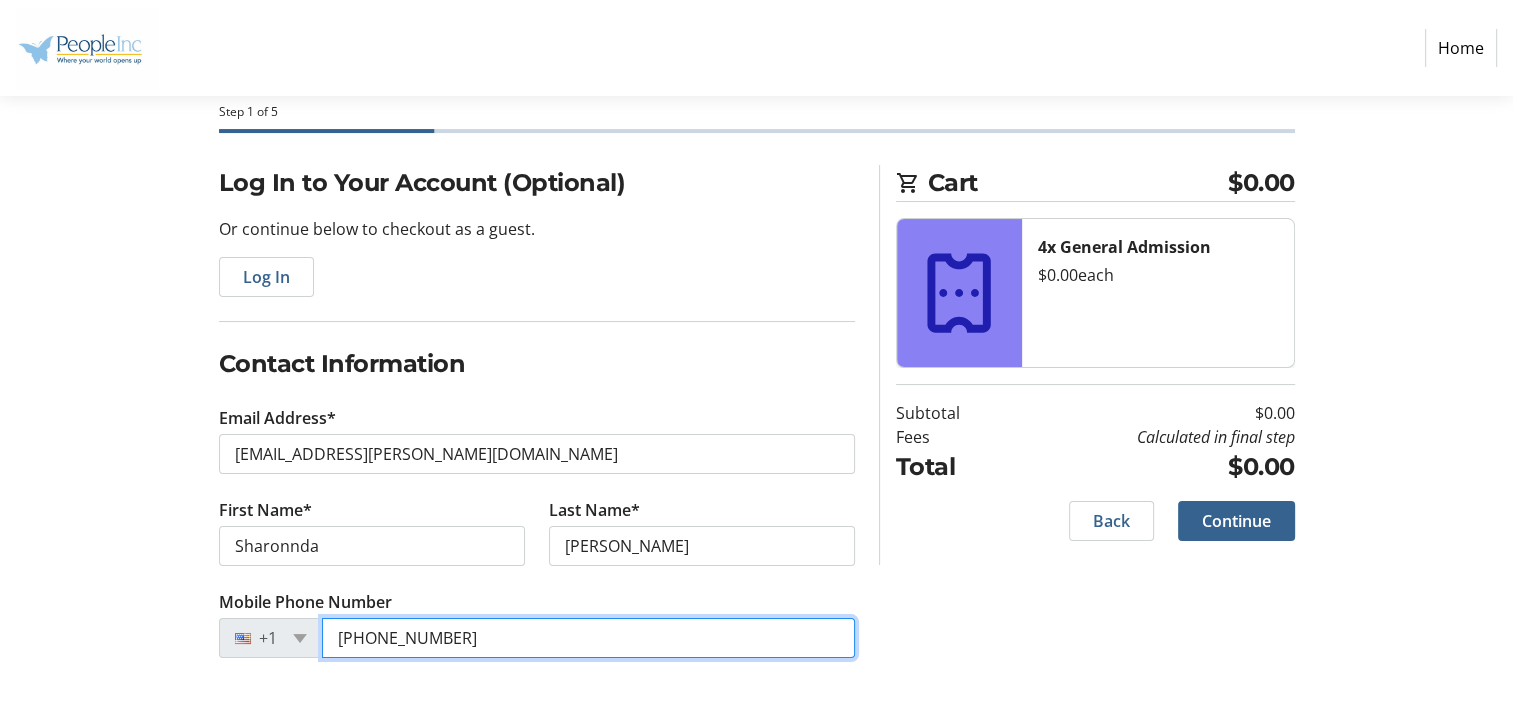 drag, startPoint x: 524, startPoint y: 632, endPoint x: 337, endPoint y: 638, distance: 187.09624 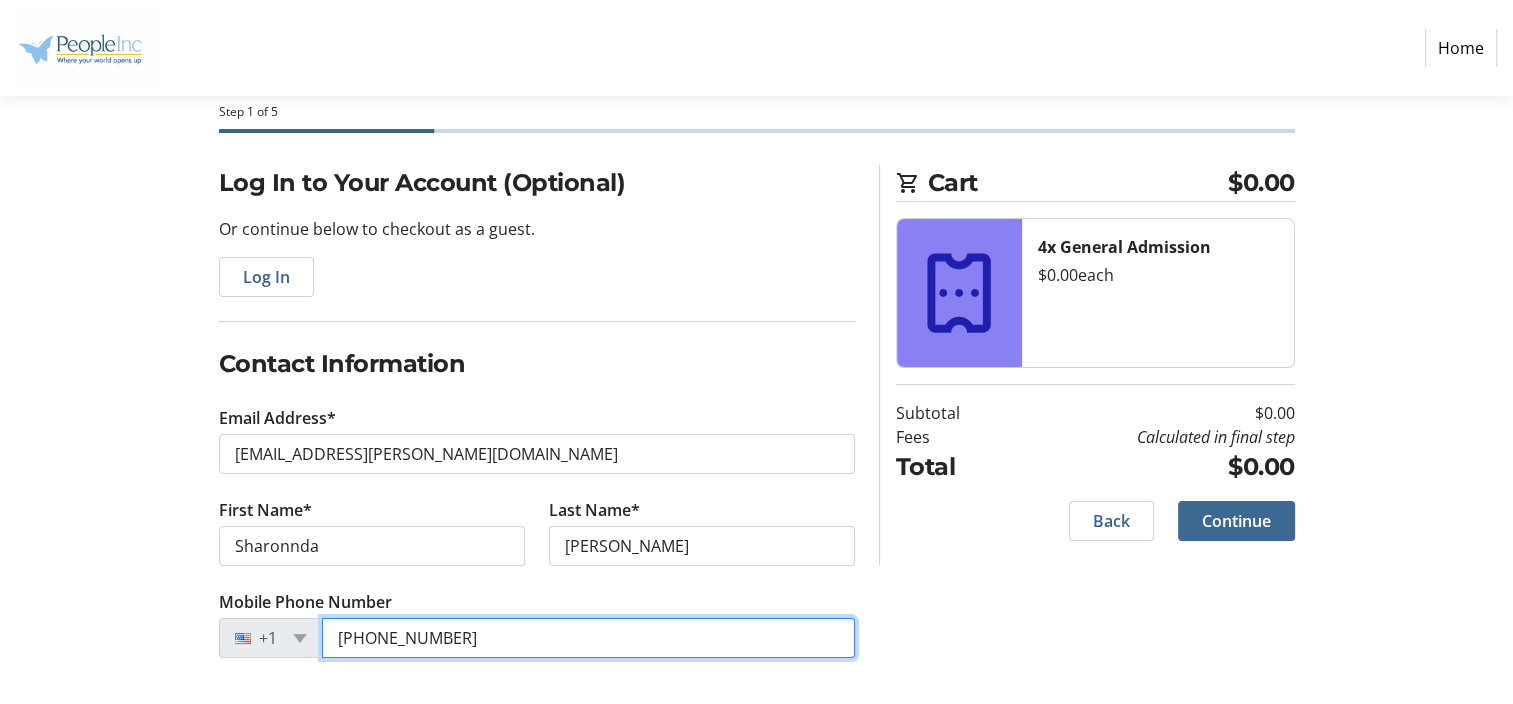 type on "[PHONE_NUMBER]" 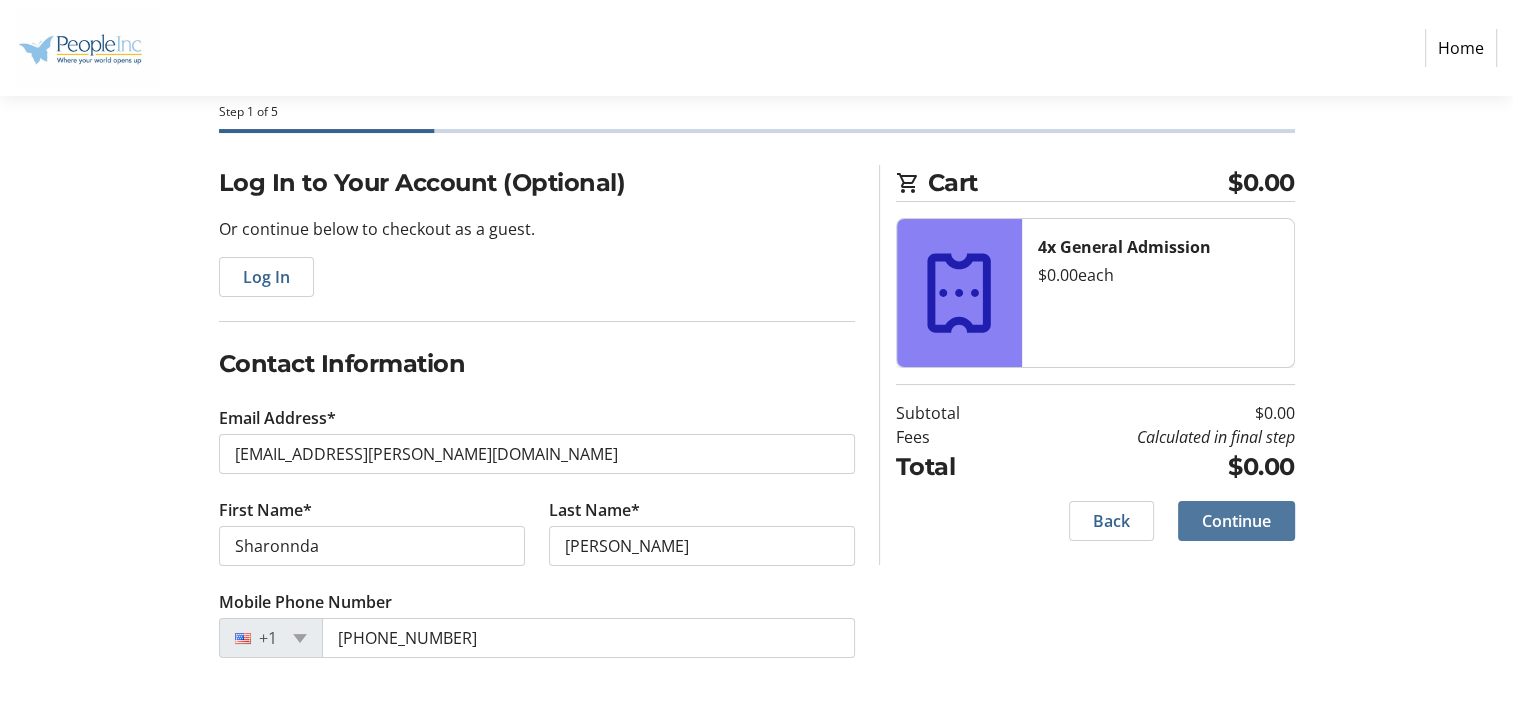 click on "Continue" 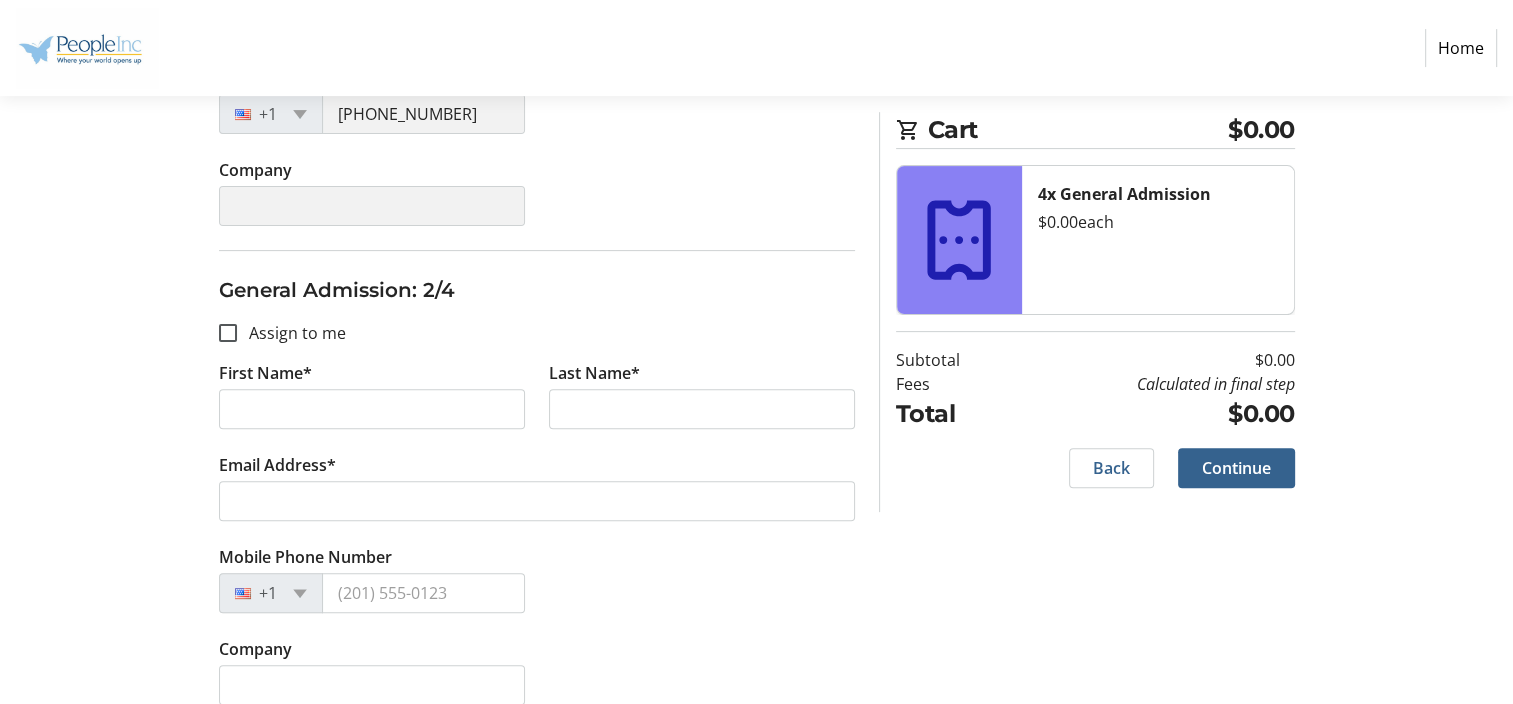 scroll, scrollTop: 700, scrollLeft: 0, axis: vertical 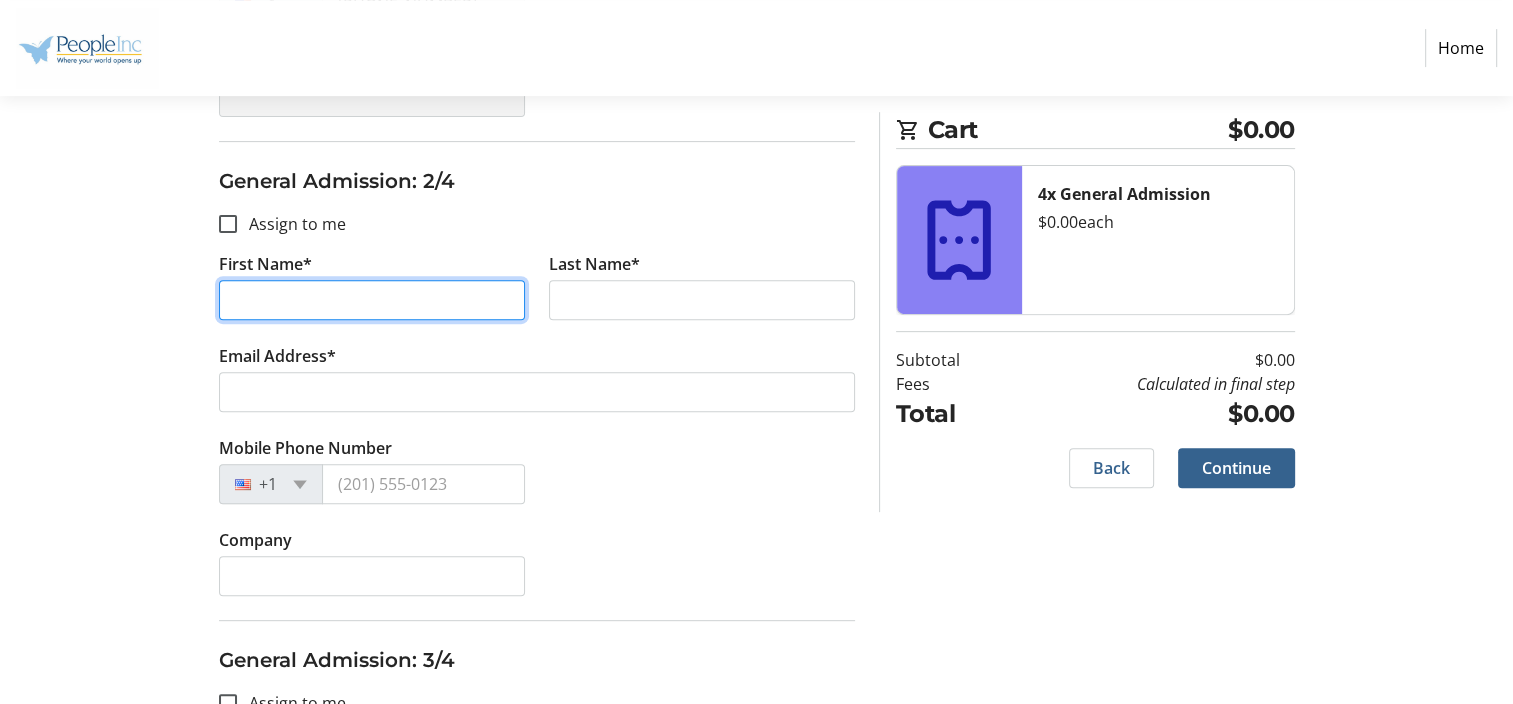 click on "First Name*" at bounding box center (372, 300) 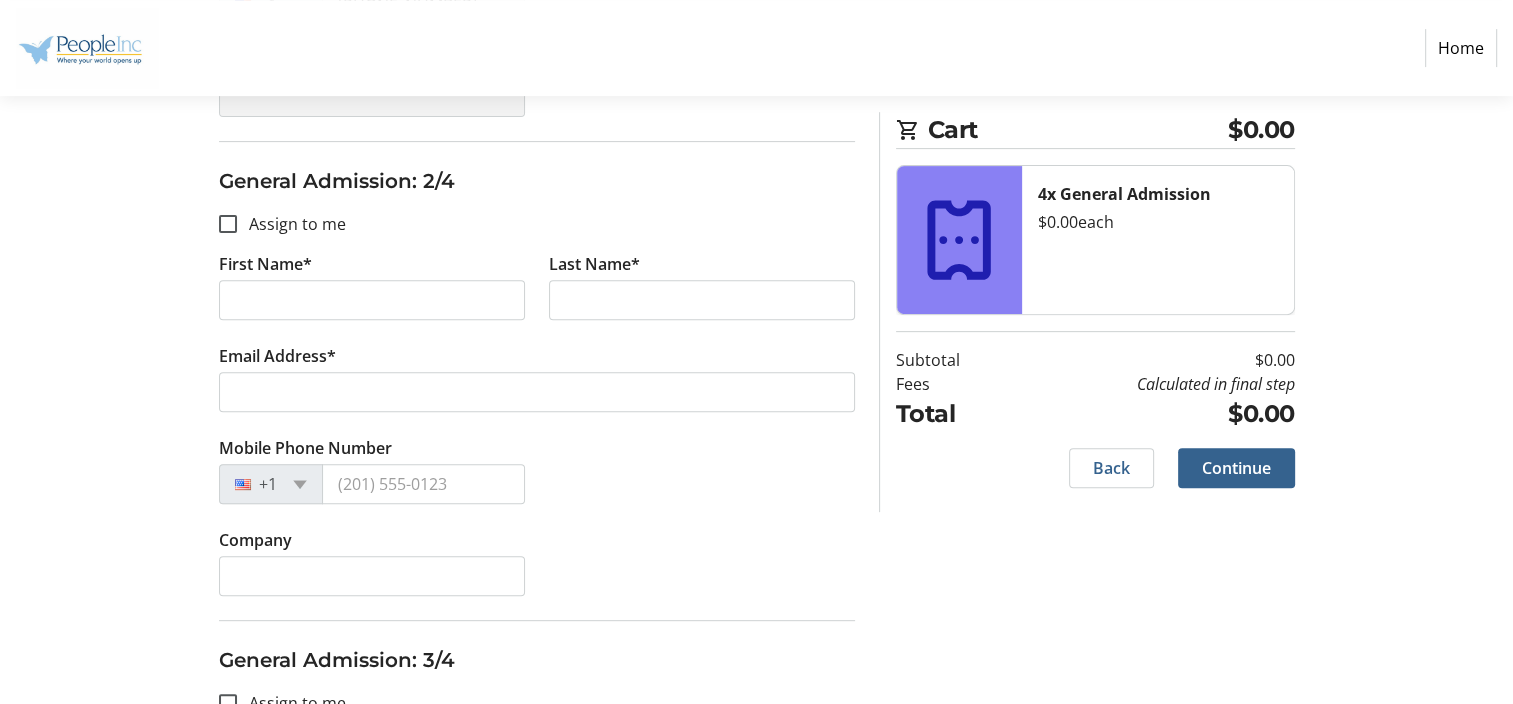 drag, startPoint x: 745, startPoint y: 468, endPoint x: 742, endPoint y: 454, distance: 14.3178215 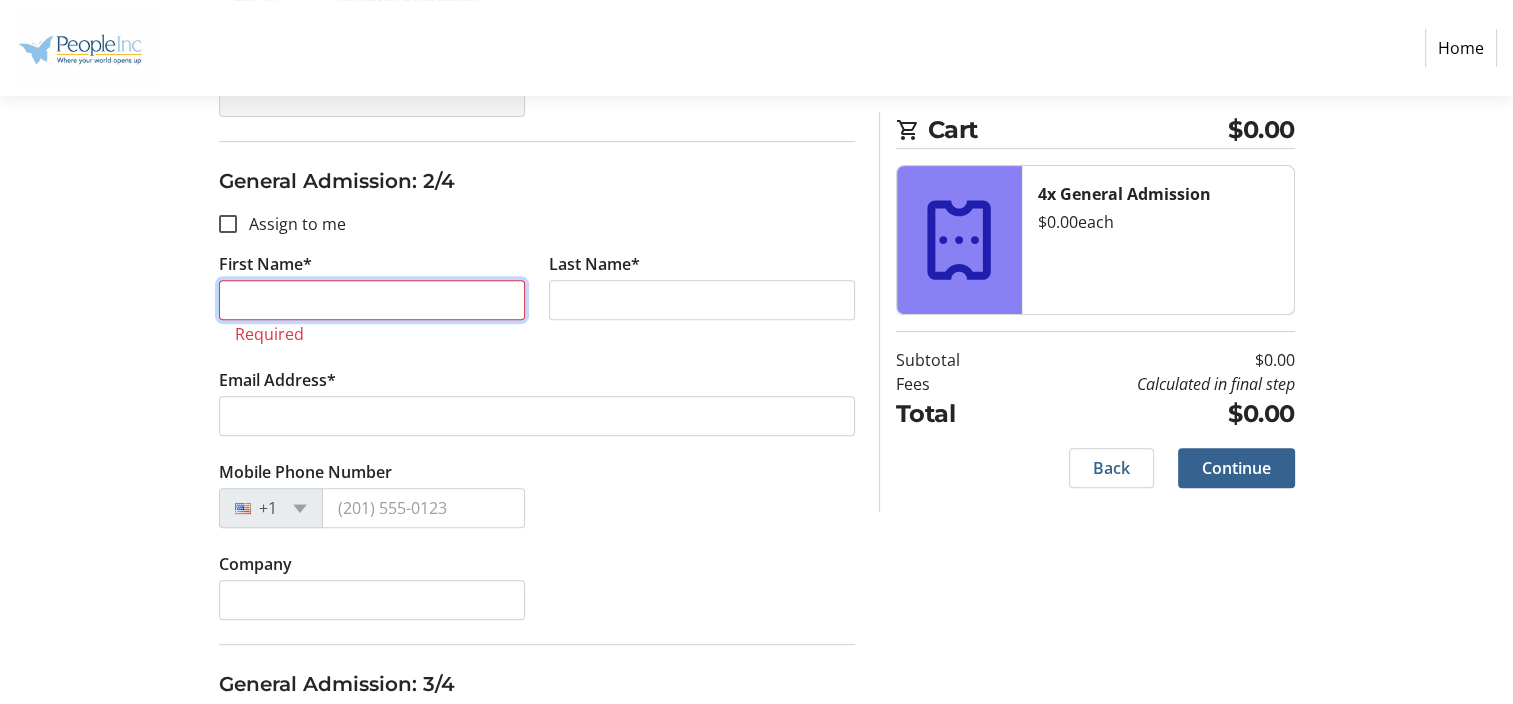 click on "First Name*" at bounding box center (372, 300) 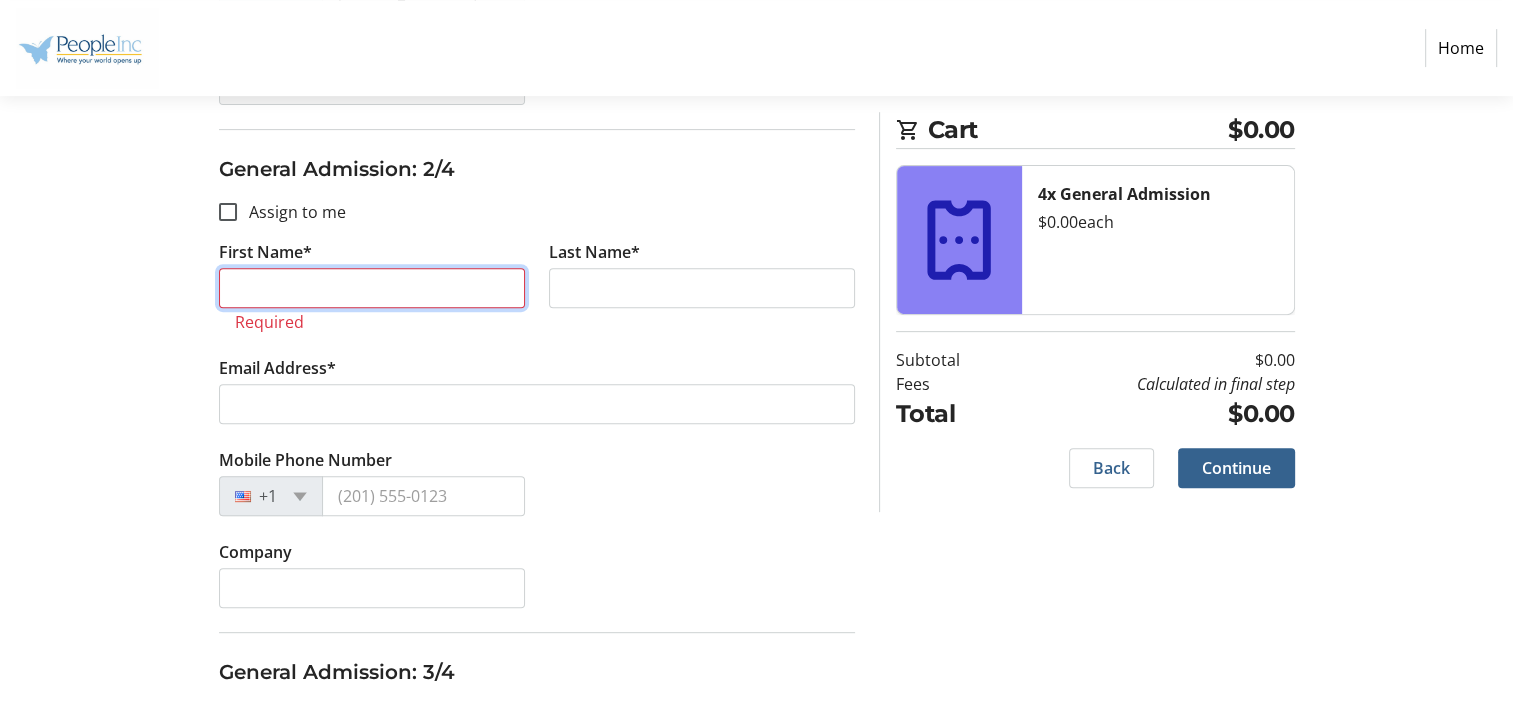 scroll, scrollTop: 700, scrollLeft: 0, axis: vertical 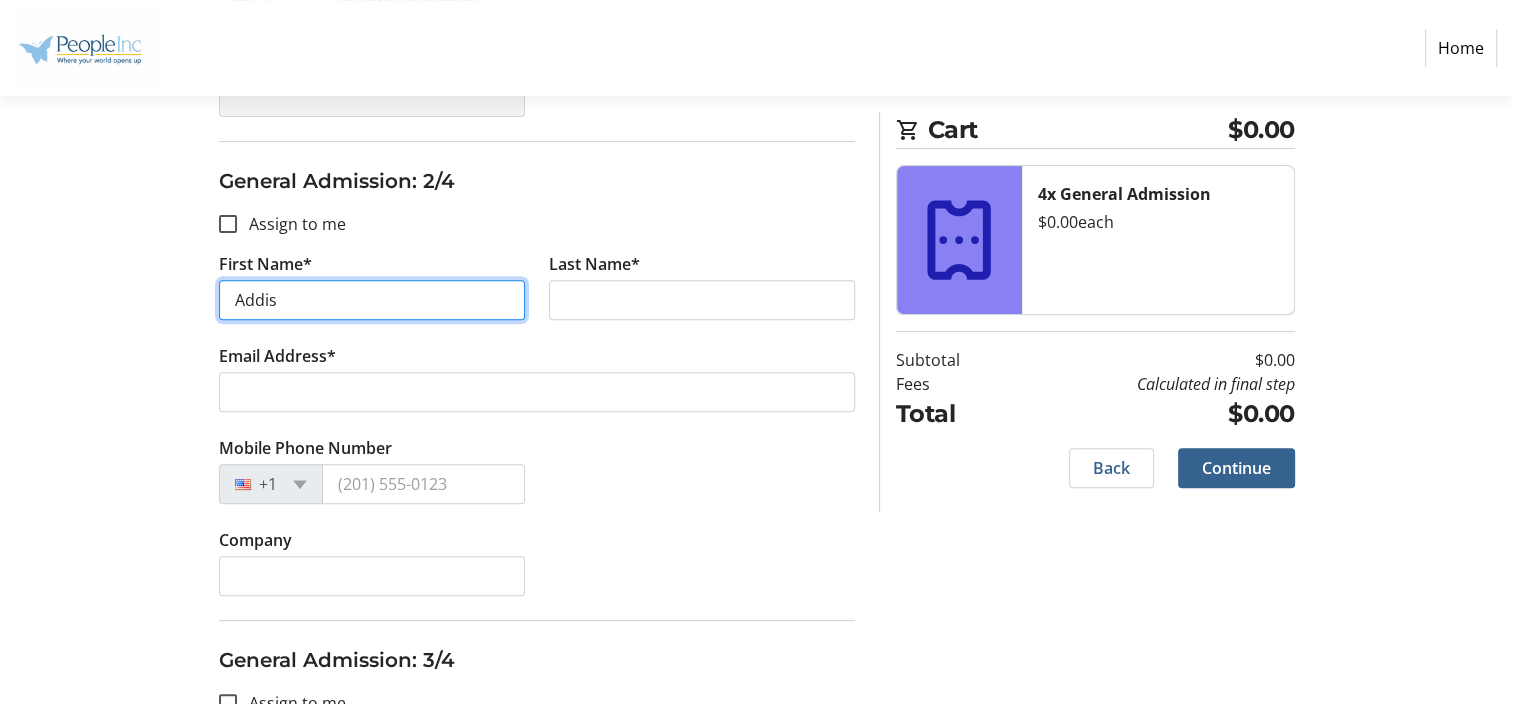 type on "[PERSON_NAME]" 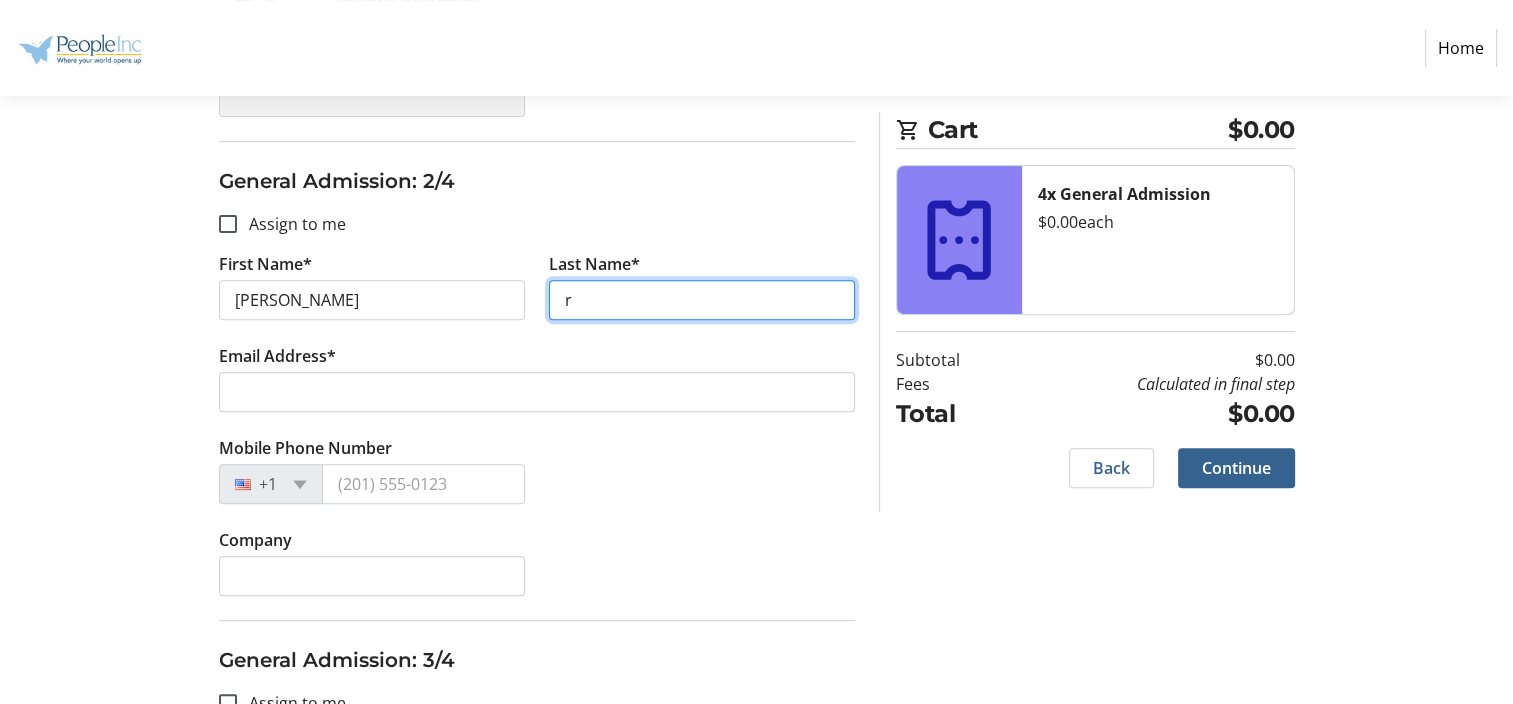type on "[PERSON_NAME]" 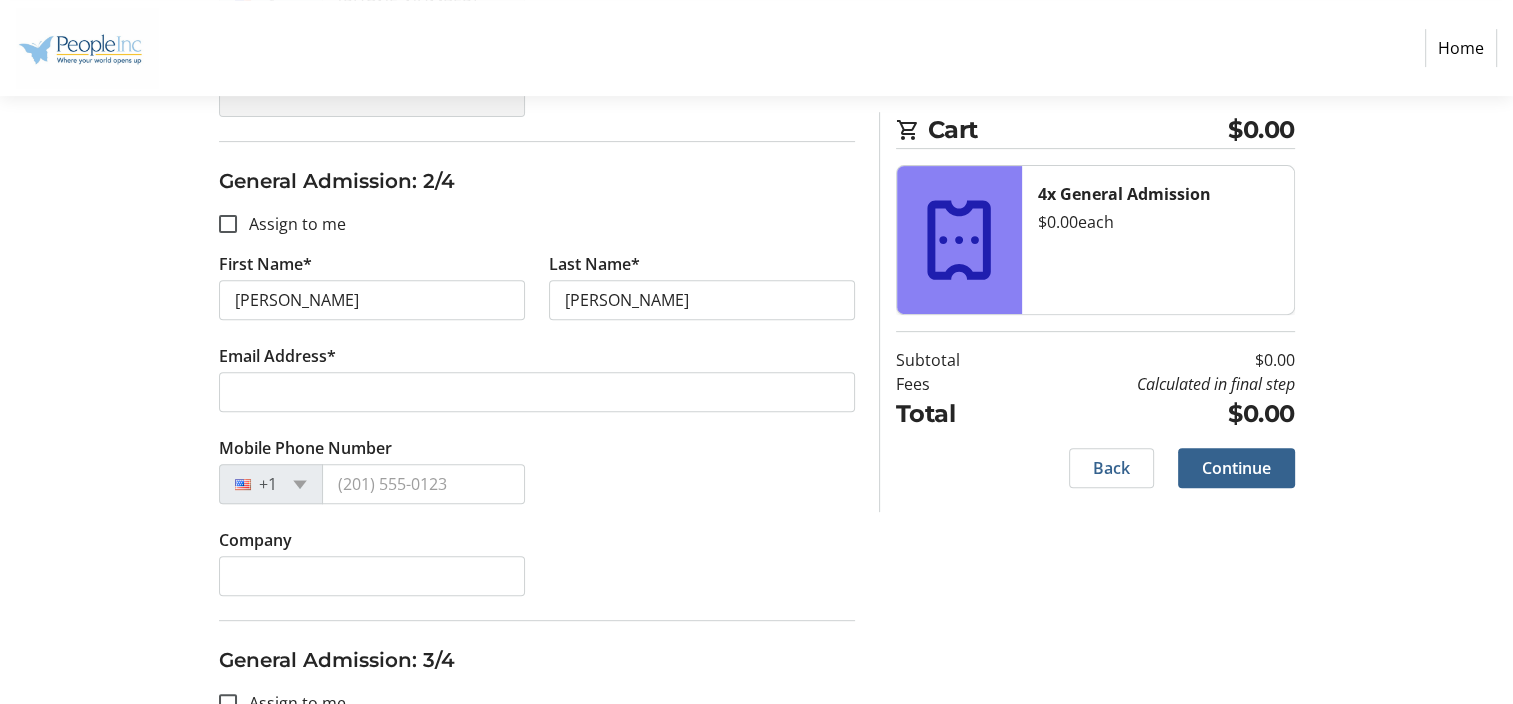 type on "[PERSON_NAME]" 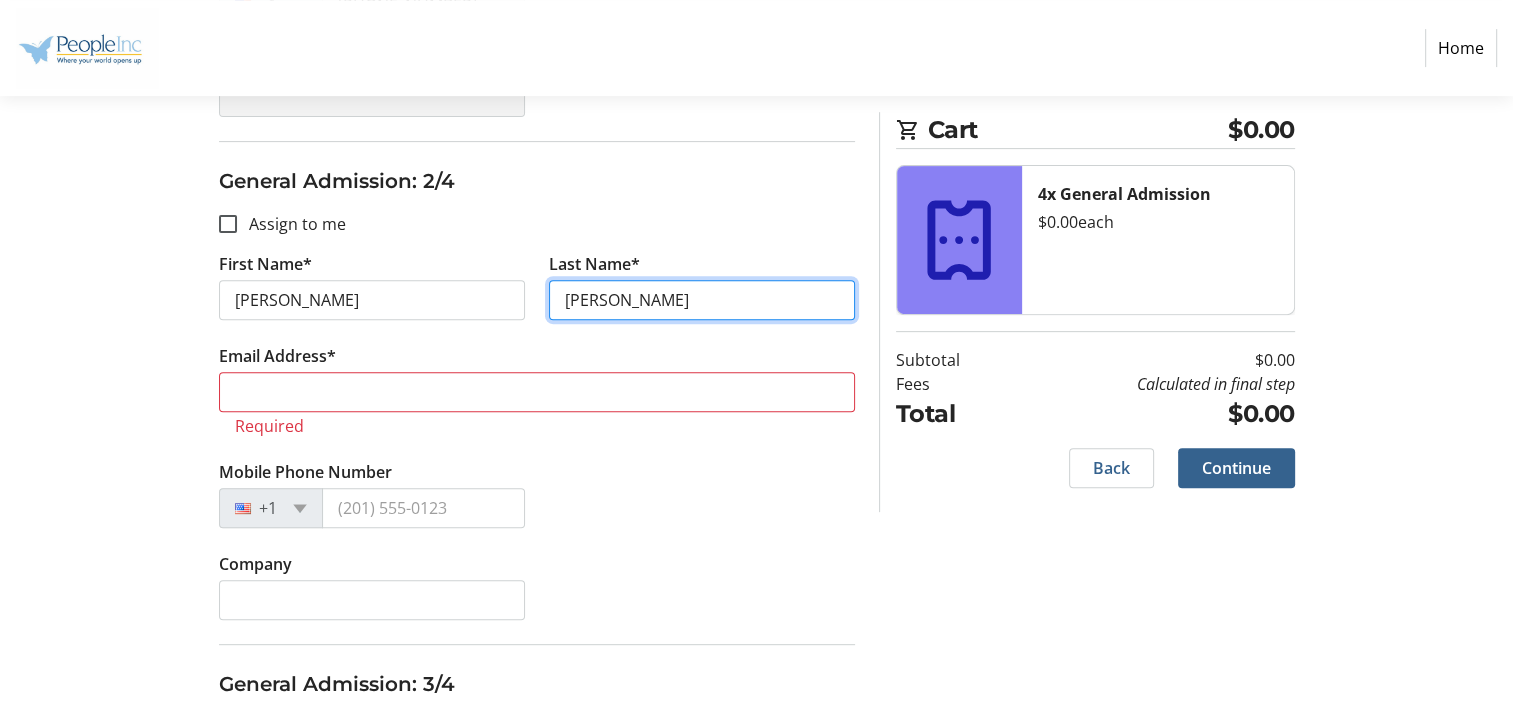 type on "[PERSON_NAME]" 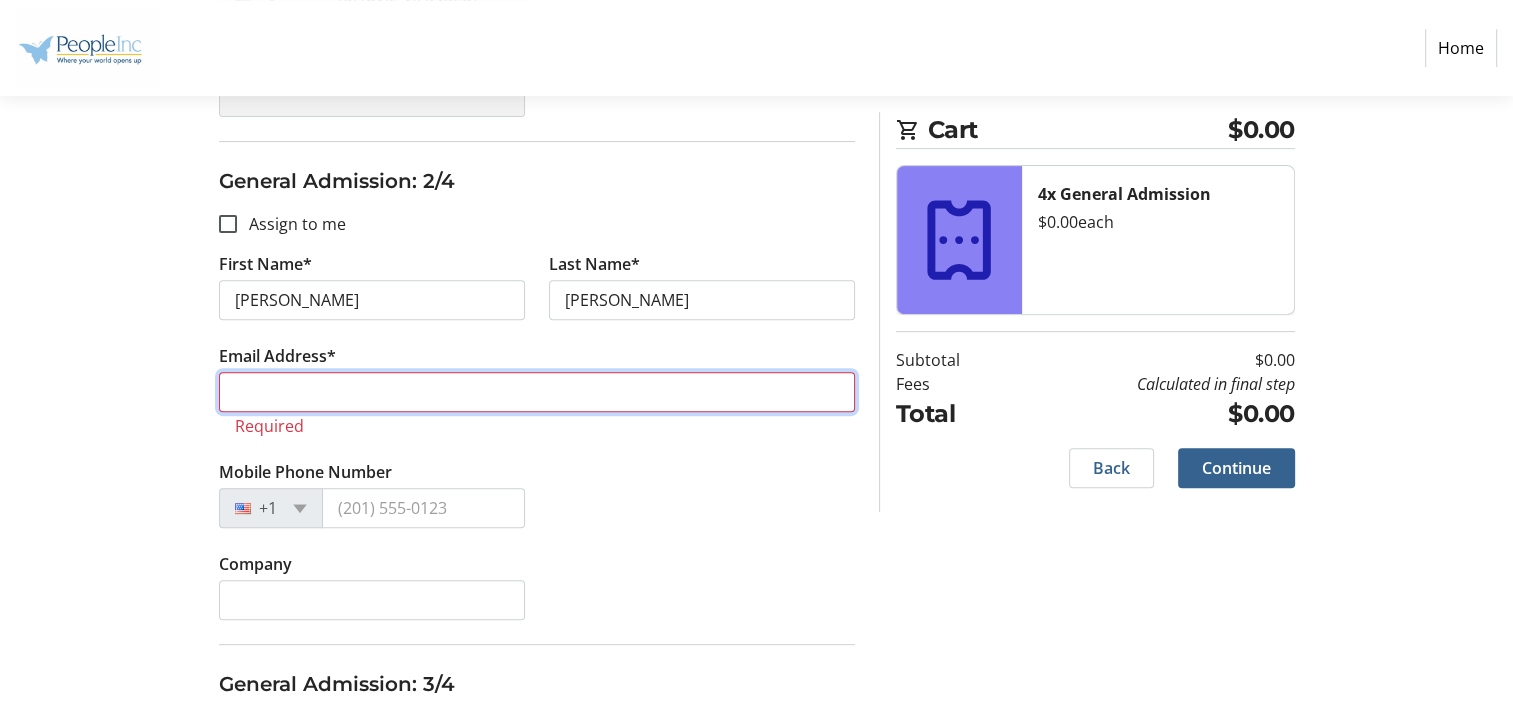 type on "[EMAIL_ADDRESS][PERSON_NAME][DOMAIN_NAME]" 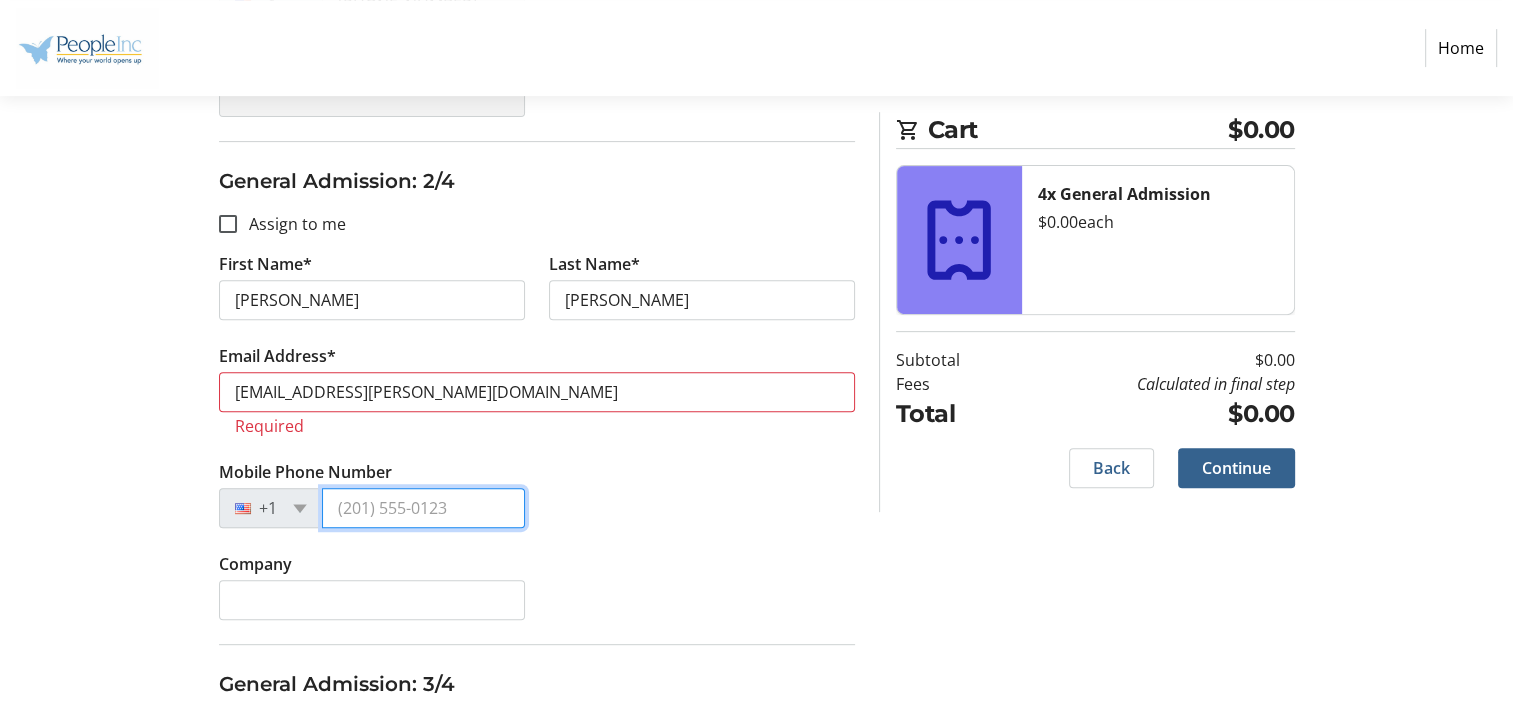 type on "[PHONE_NUMBER]" 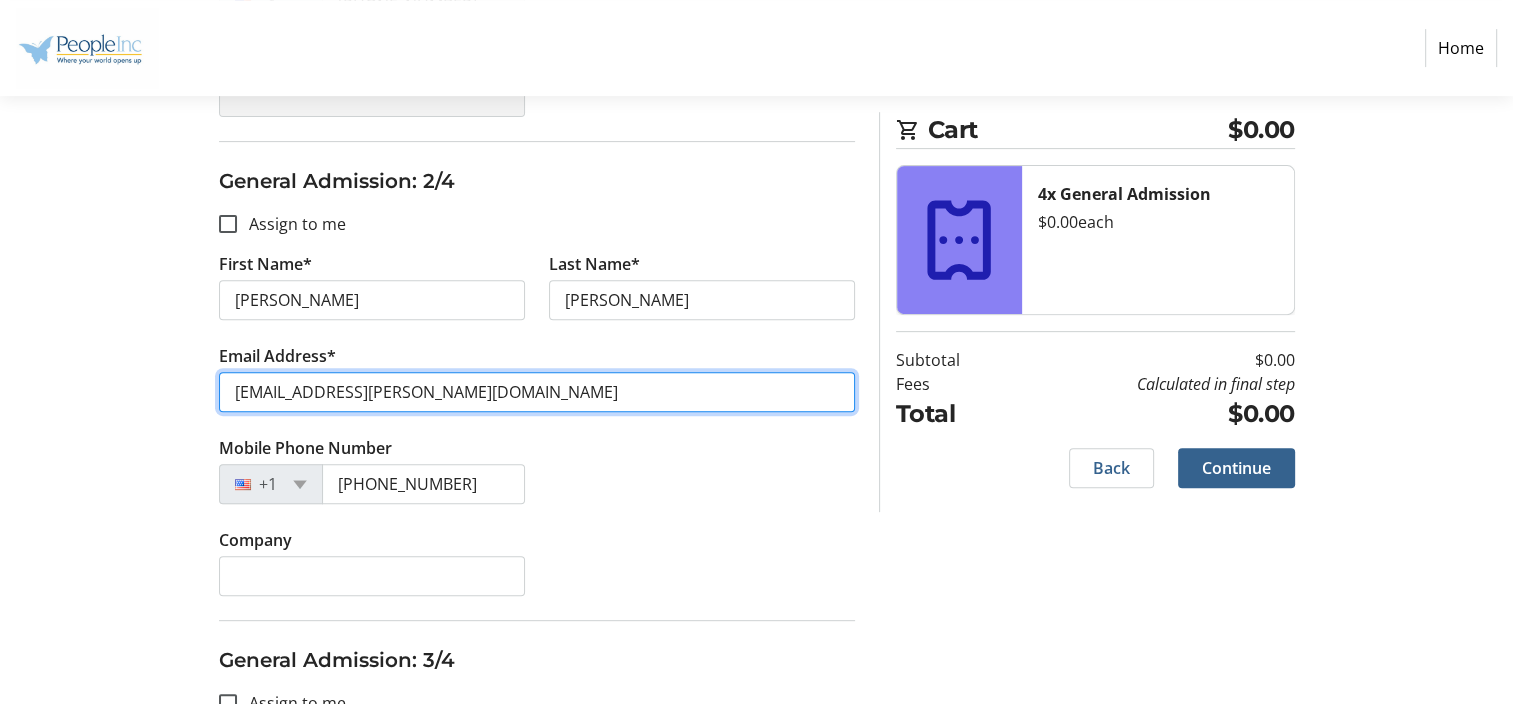 click on "[EMAIL_ADDRESS][PERSON_NAME][DOMAIN_NAME]" at bounding box center (537, 392) 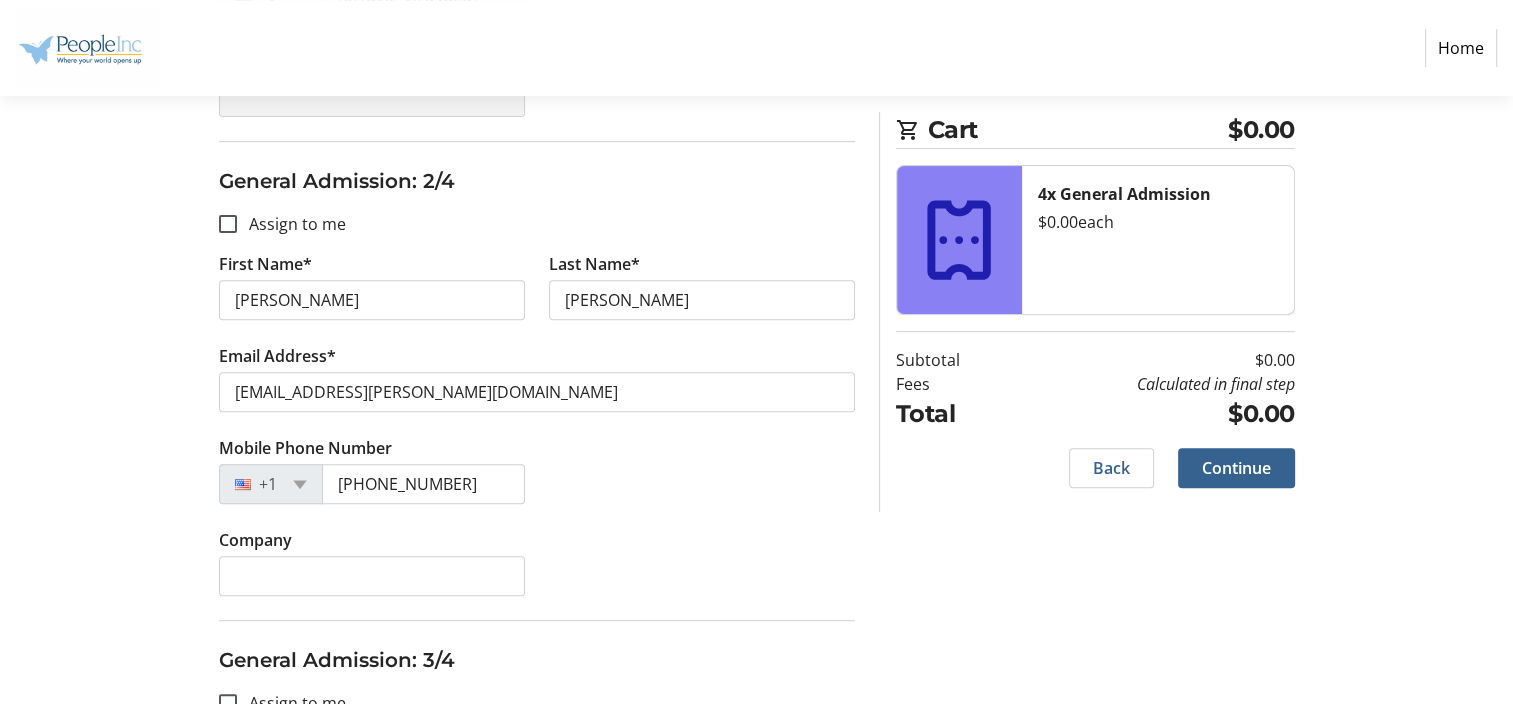 click on "Mobile Phone Number [PHONE_NUMBER]" 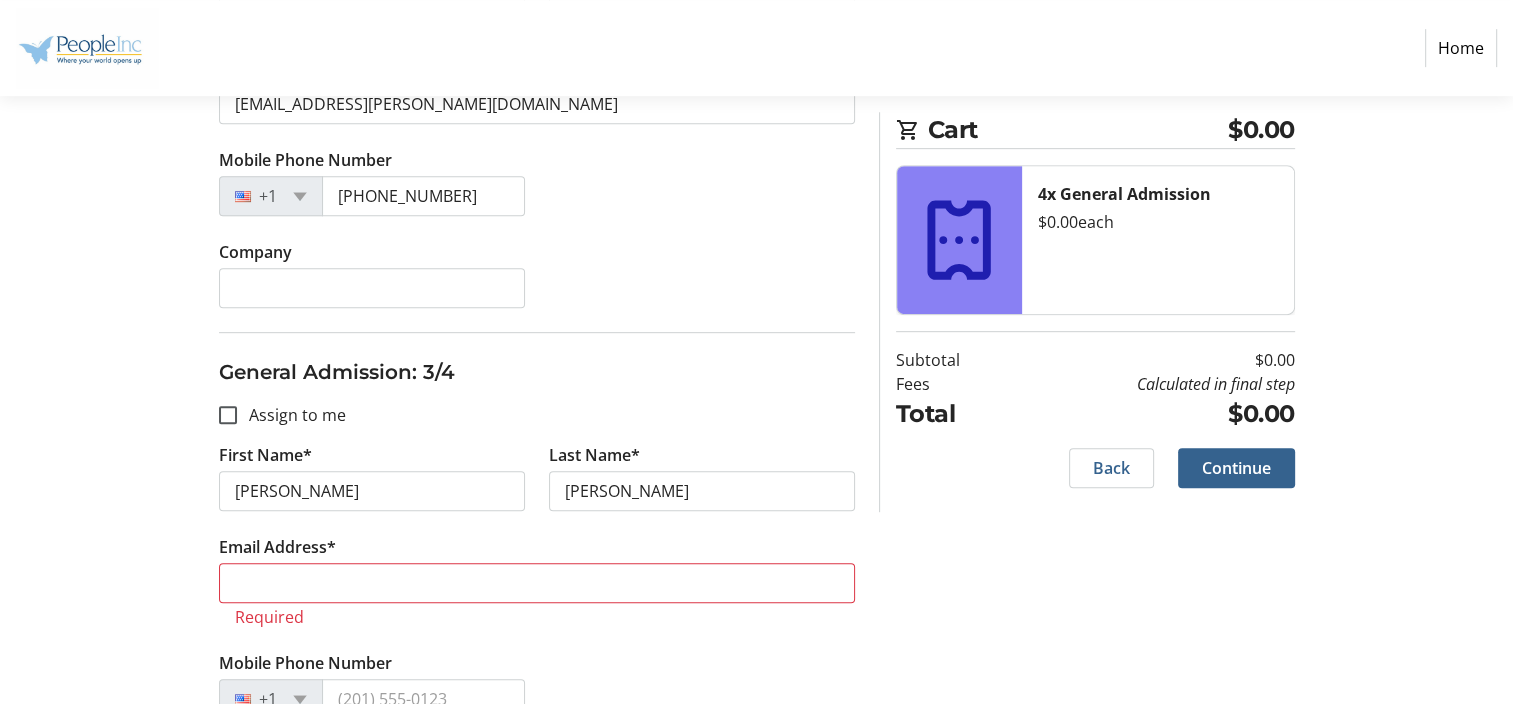 scroll, scrollTop: 1100, scrollLeft: 0, axis: vertical 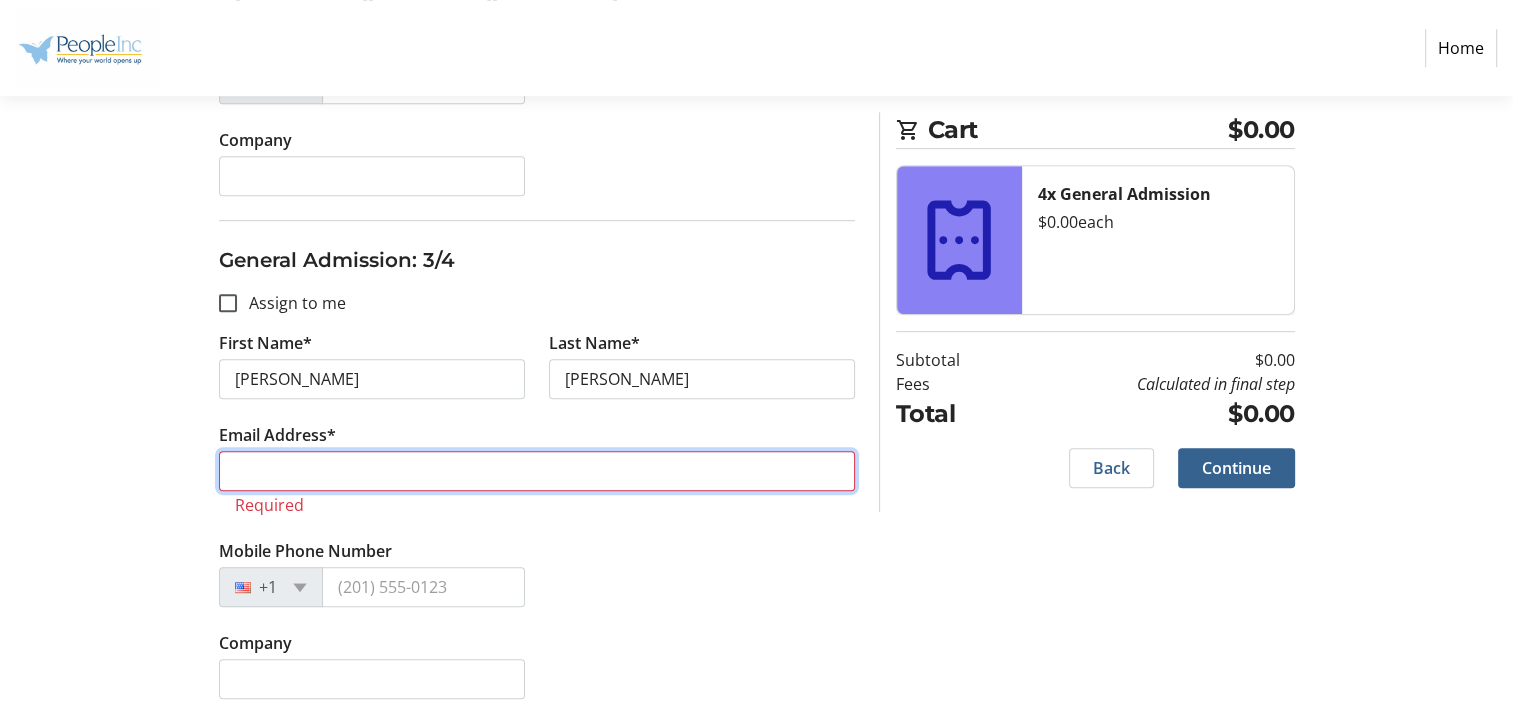 click on "Email Address*" at bounding box center [537, 471] 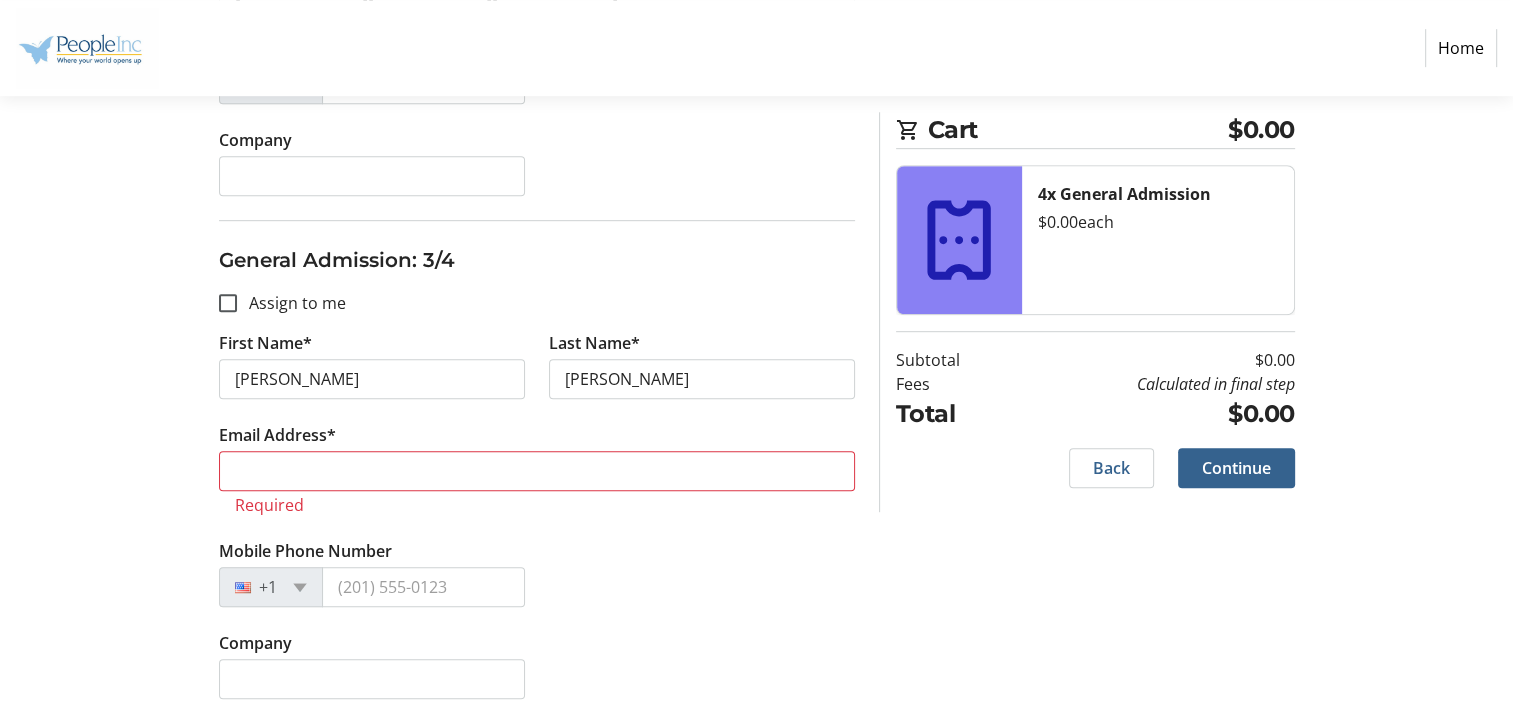 click on "Email Address*  Required" 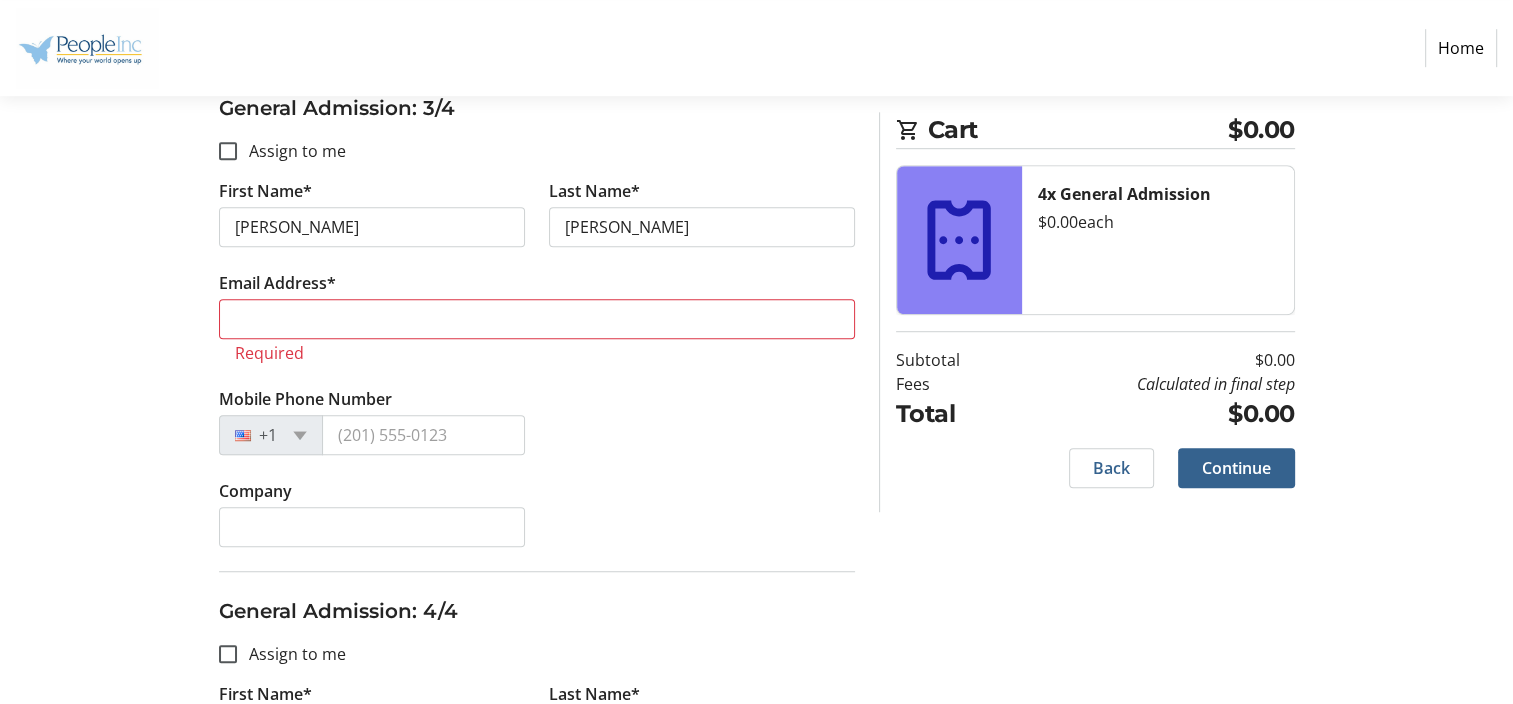scroll, scrollTop: 1216, scrollLeft: 0, axis: vertical 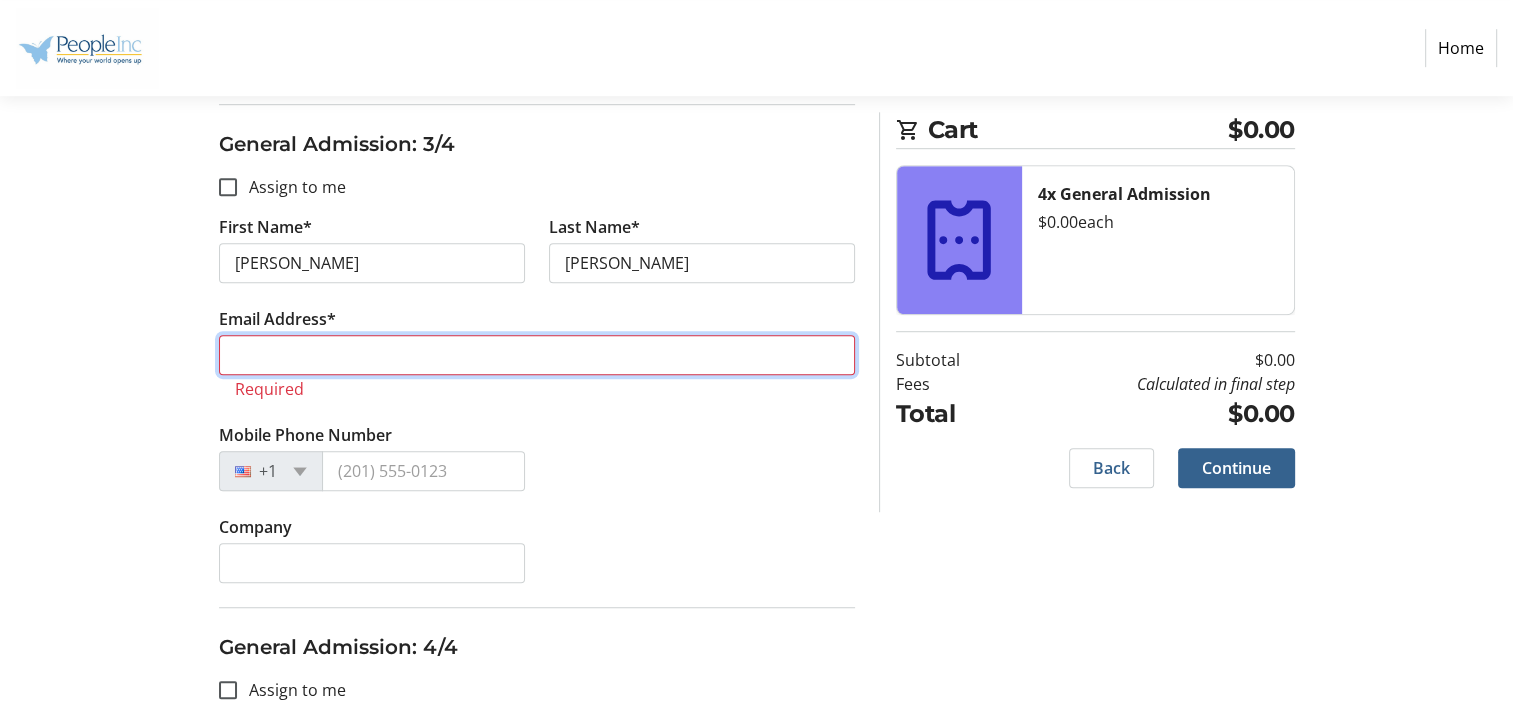 click on "Email Address*" at bounding box center (537, 355) 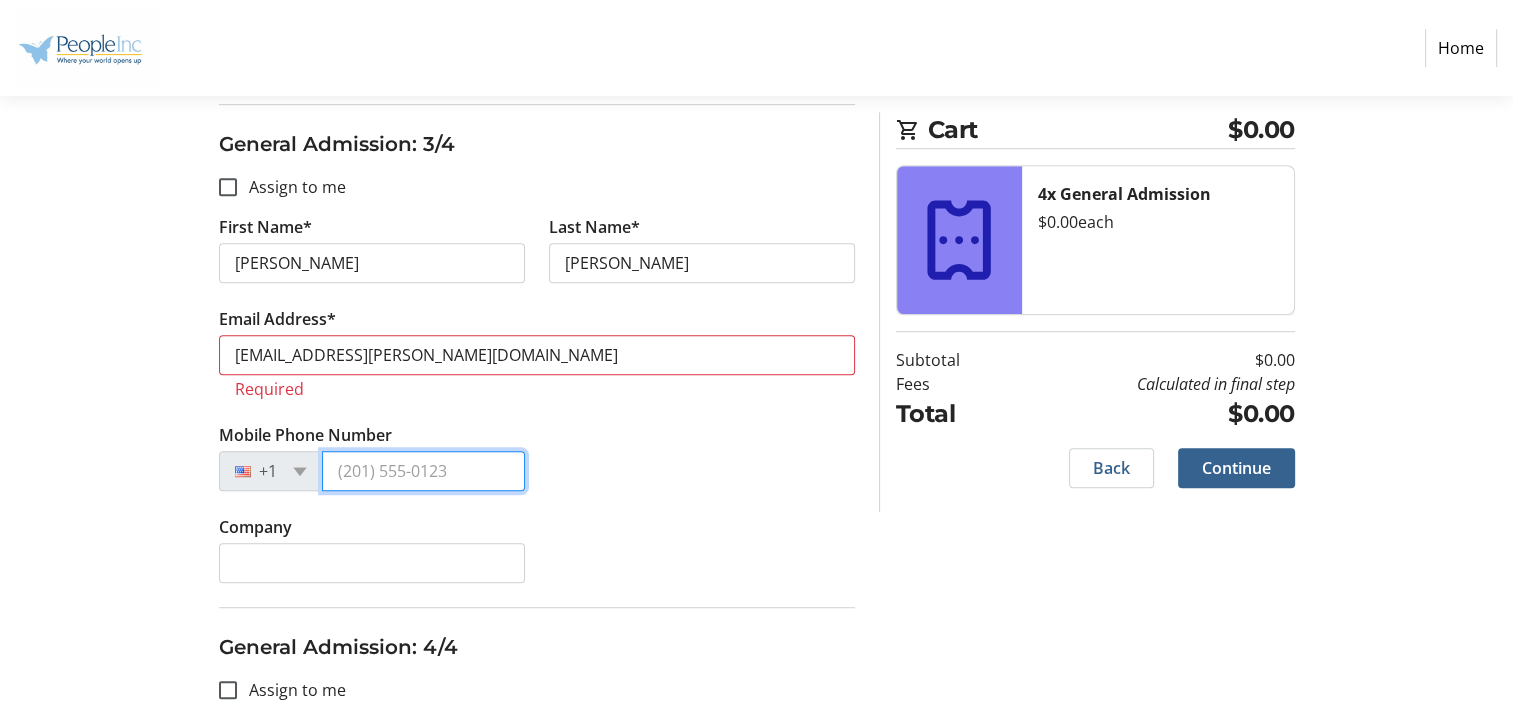 type on "[PHONE_NUMBER]" 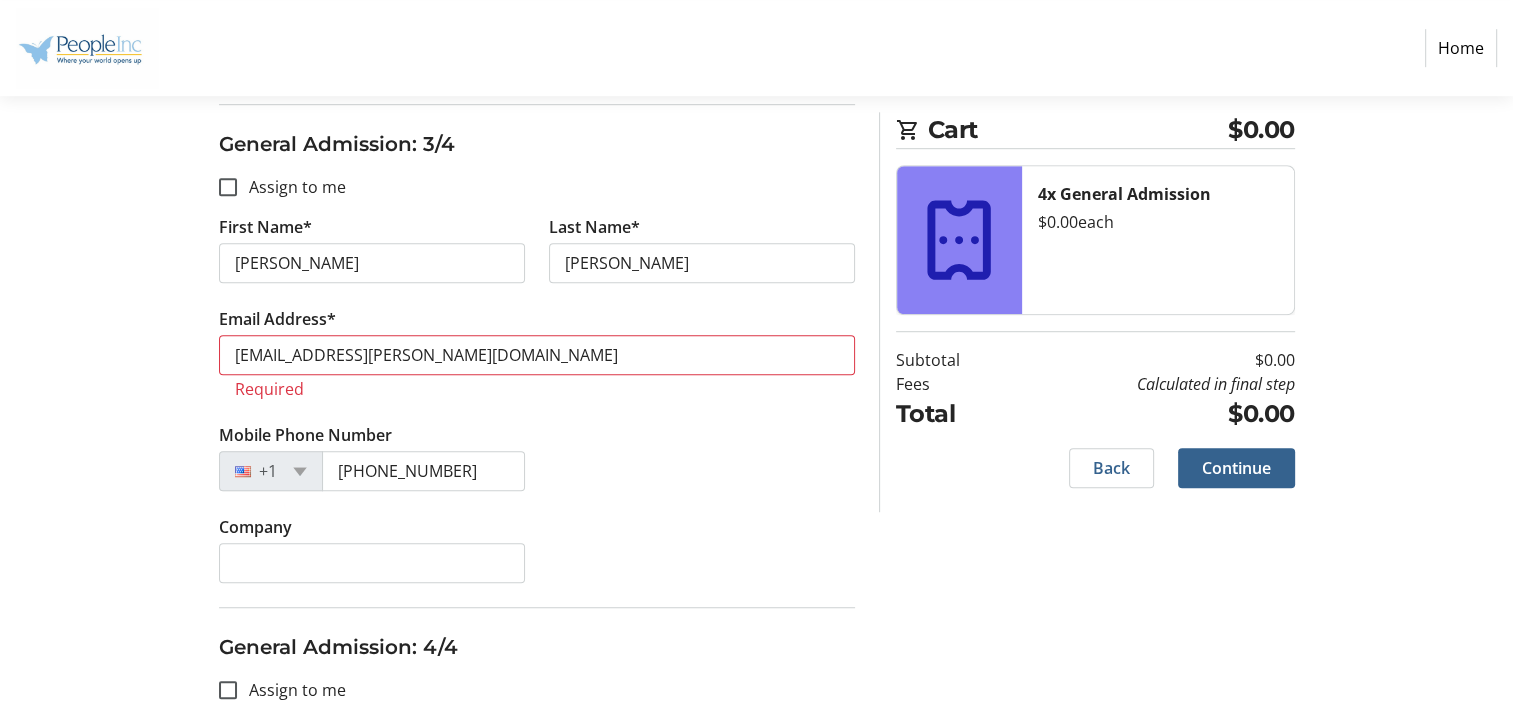 type on "[EMAIL_ADDRESS][PERSON_NAME][DOMAIN_NAME]" 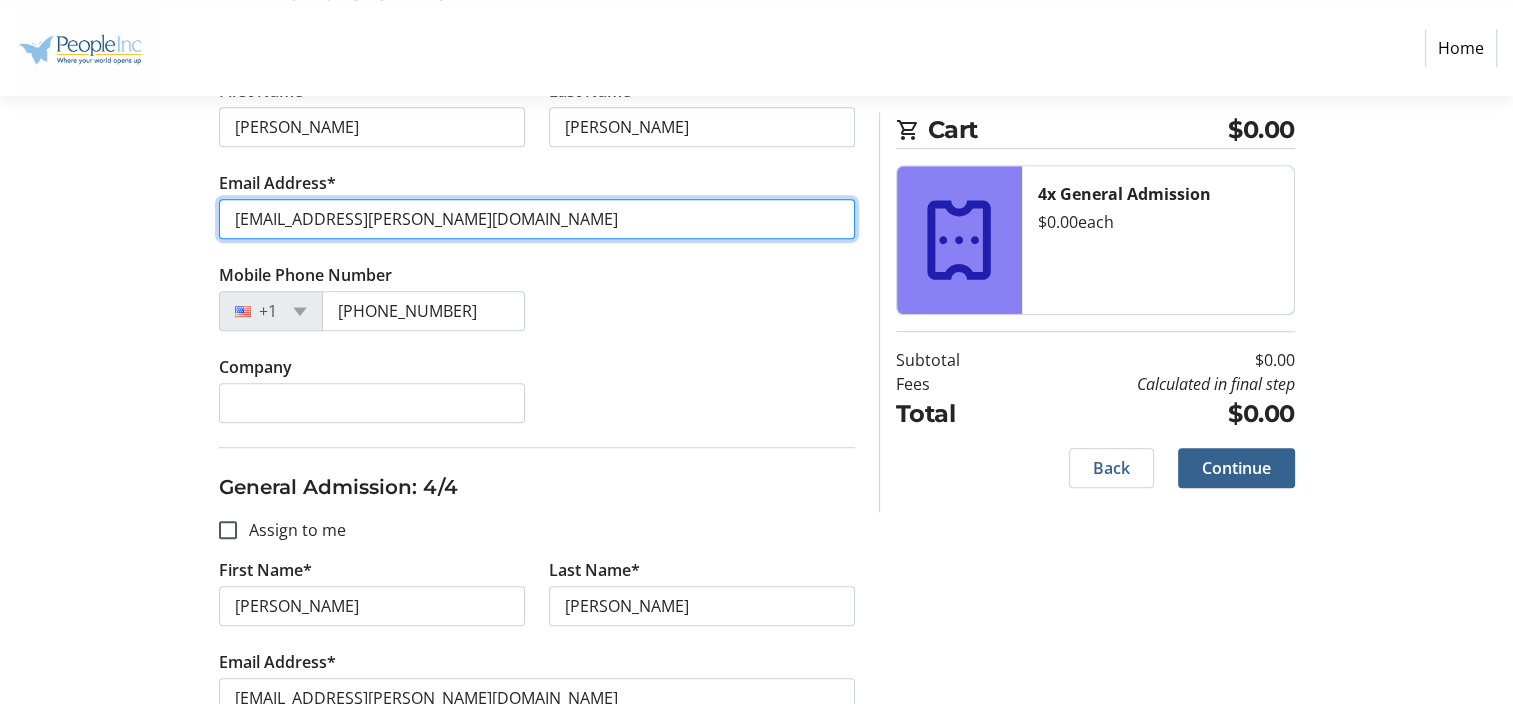 scroll, scrollTop: 1568, scrollLeft: 0, axis: vertical 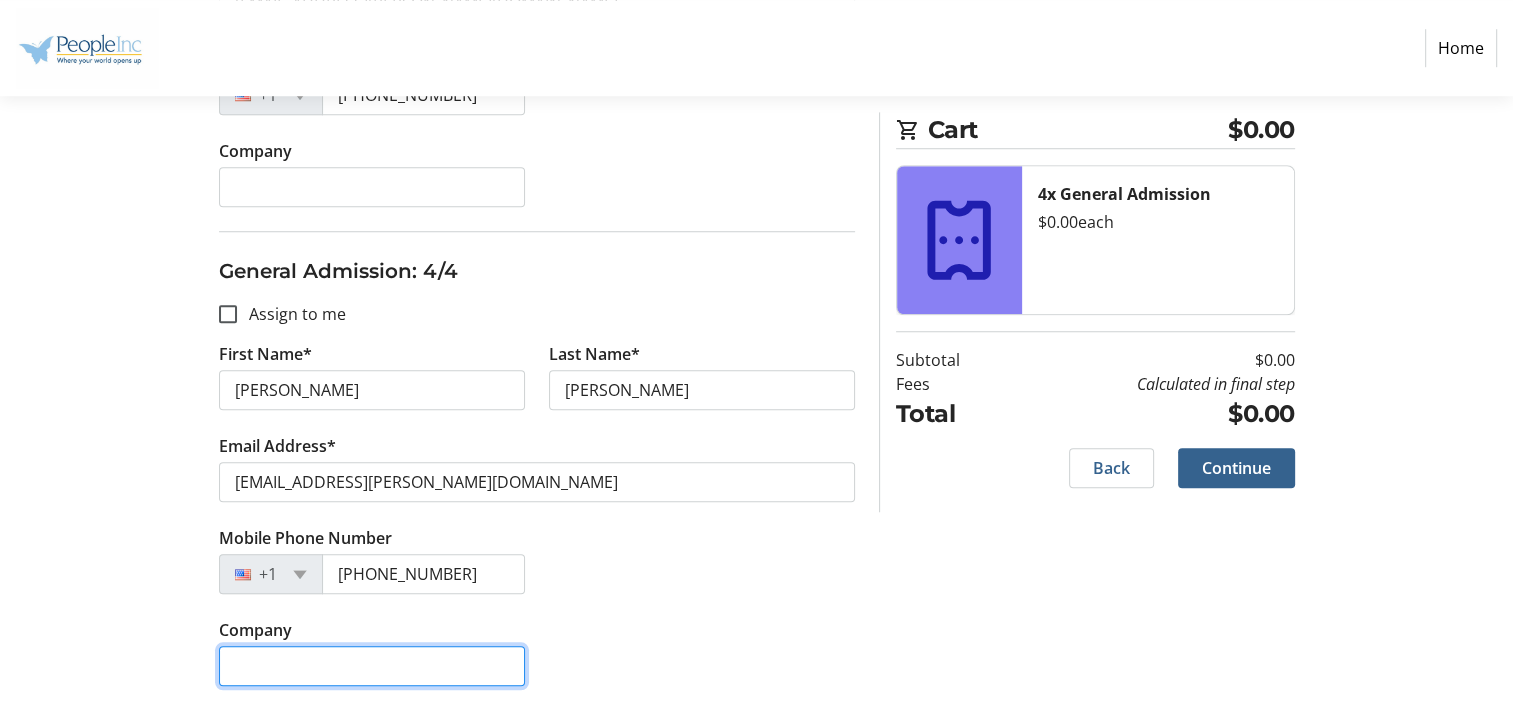 click on "Company" at bounding box center (372, 666) 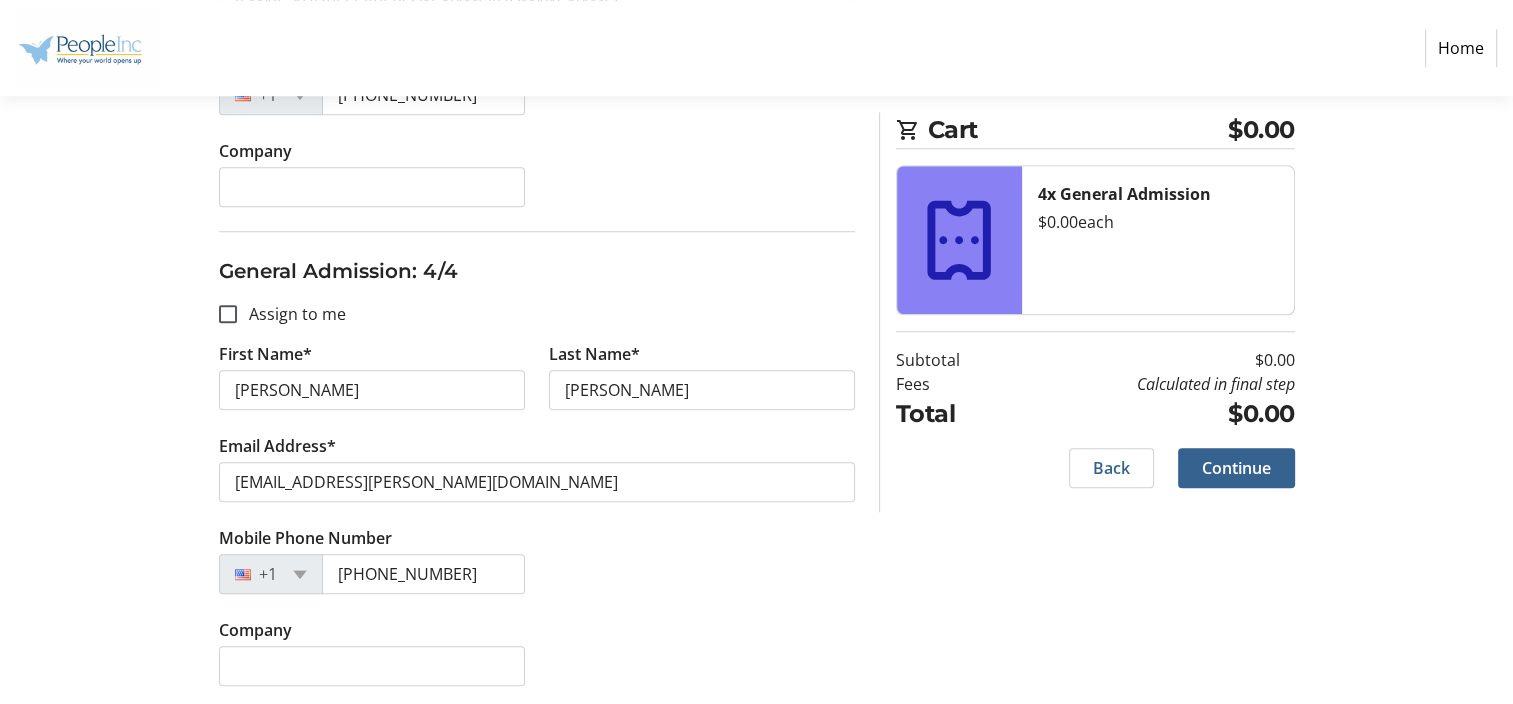 click on "Mobile Phone Number [PHONE_NUMBER]" 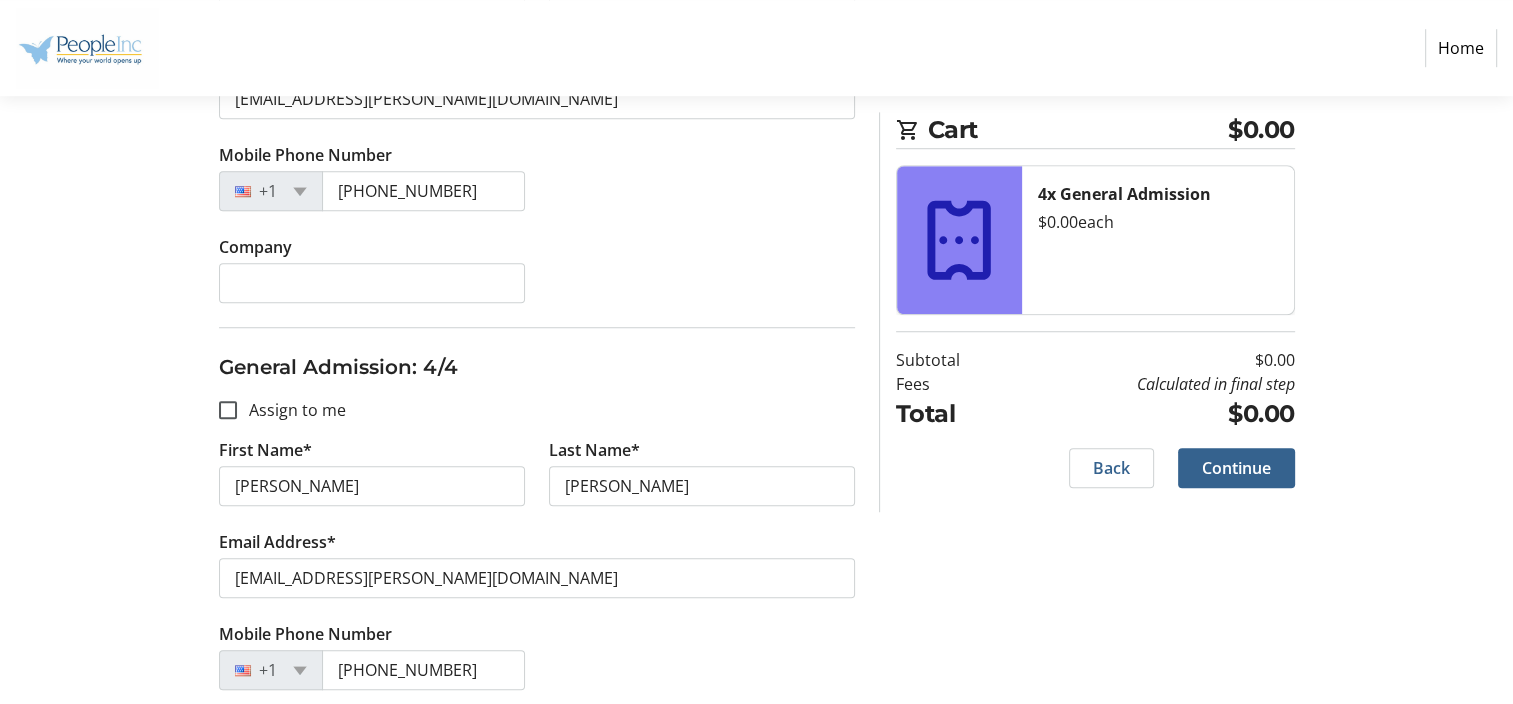 scroll, scrollTop: 1468, scrollLeft: 0, axis: vertical 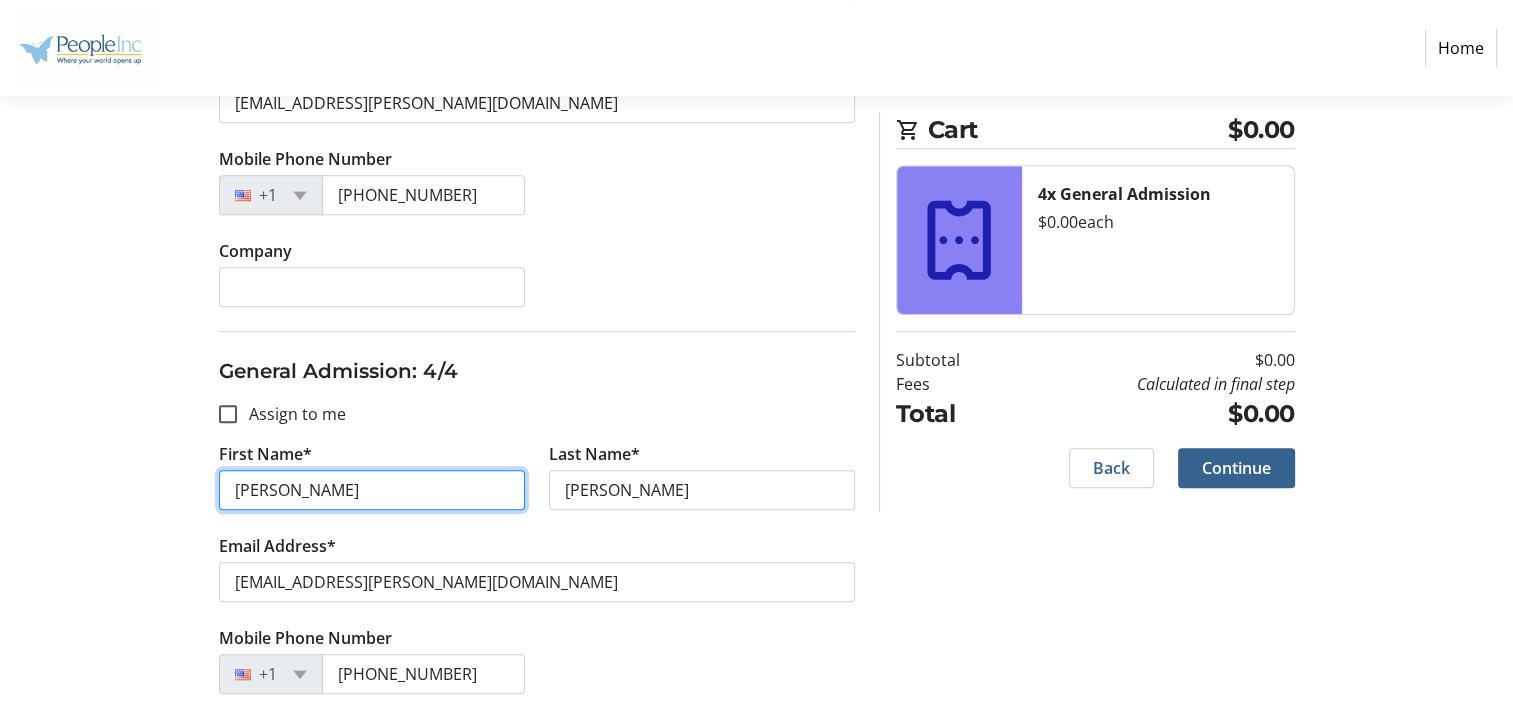 drag, startPoint x: 380, startPoint y: 491, endPoint x: 119, endPoint y: 492, distance: 261.00192 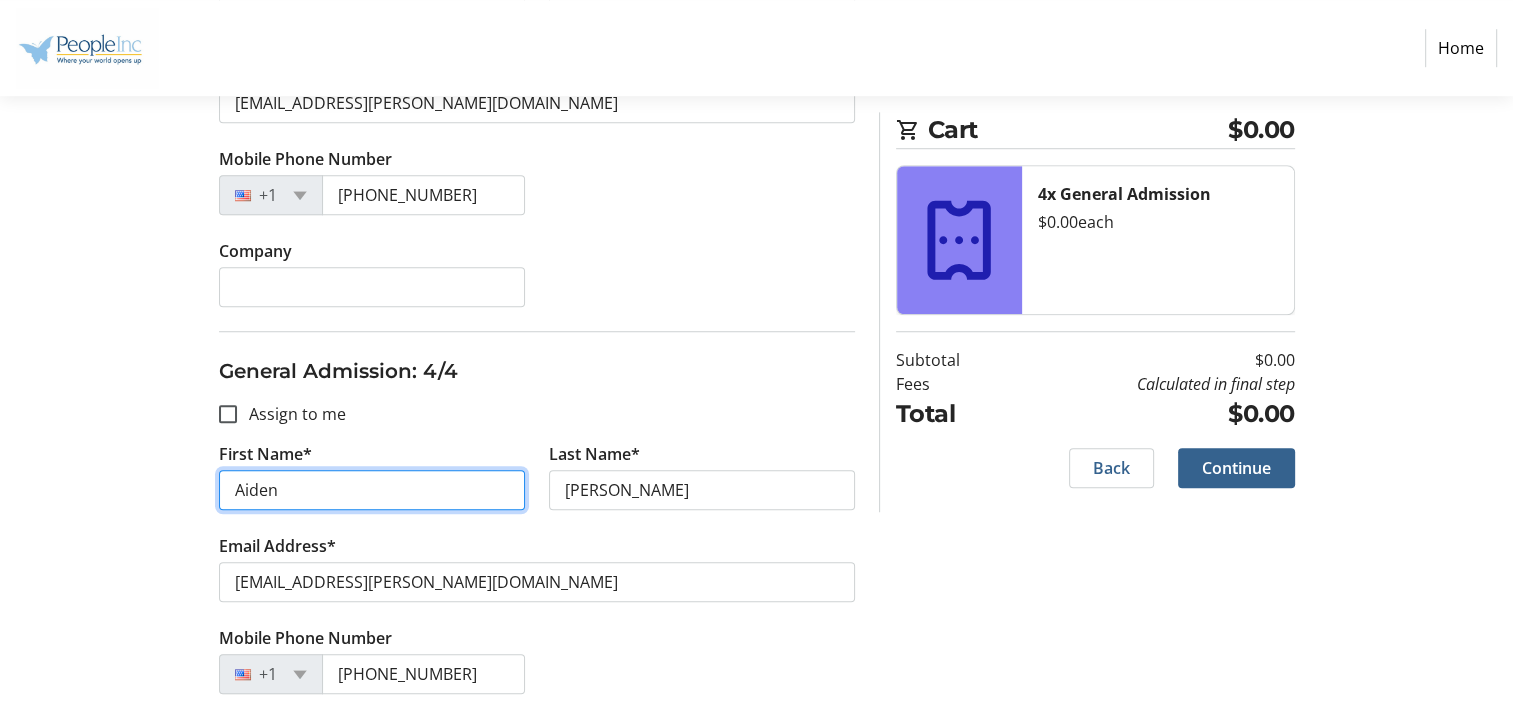 type on "Aiden" 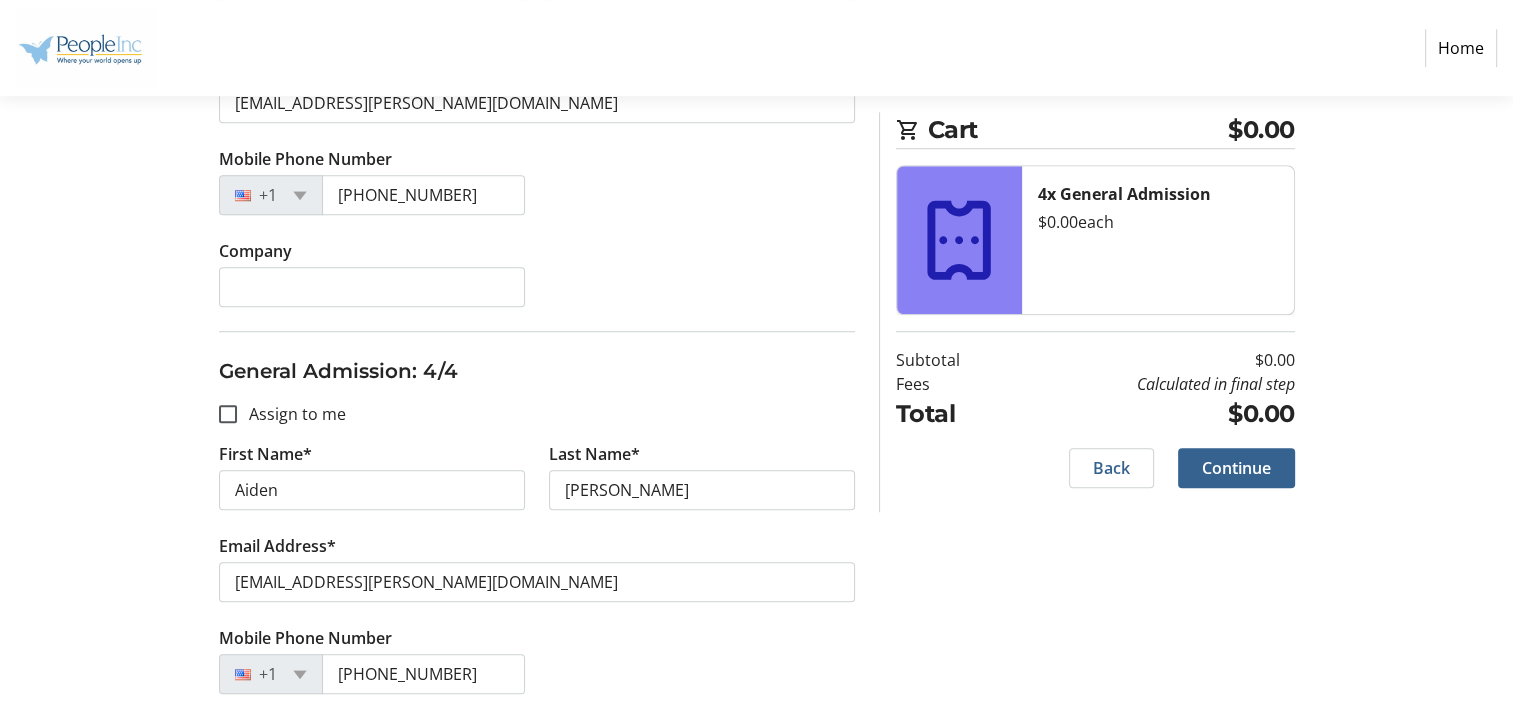 drag, startPoint x: 940, startPoint y: 502, endPoint x: 959, endPoint y: 504, distance: 19.104973 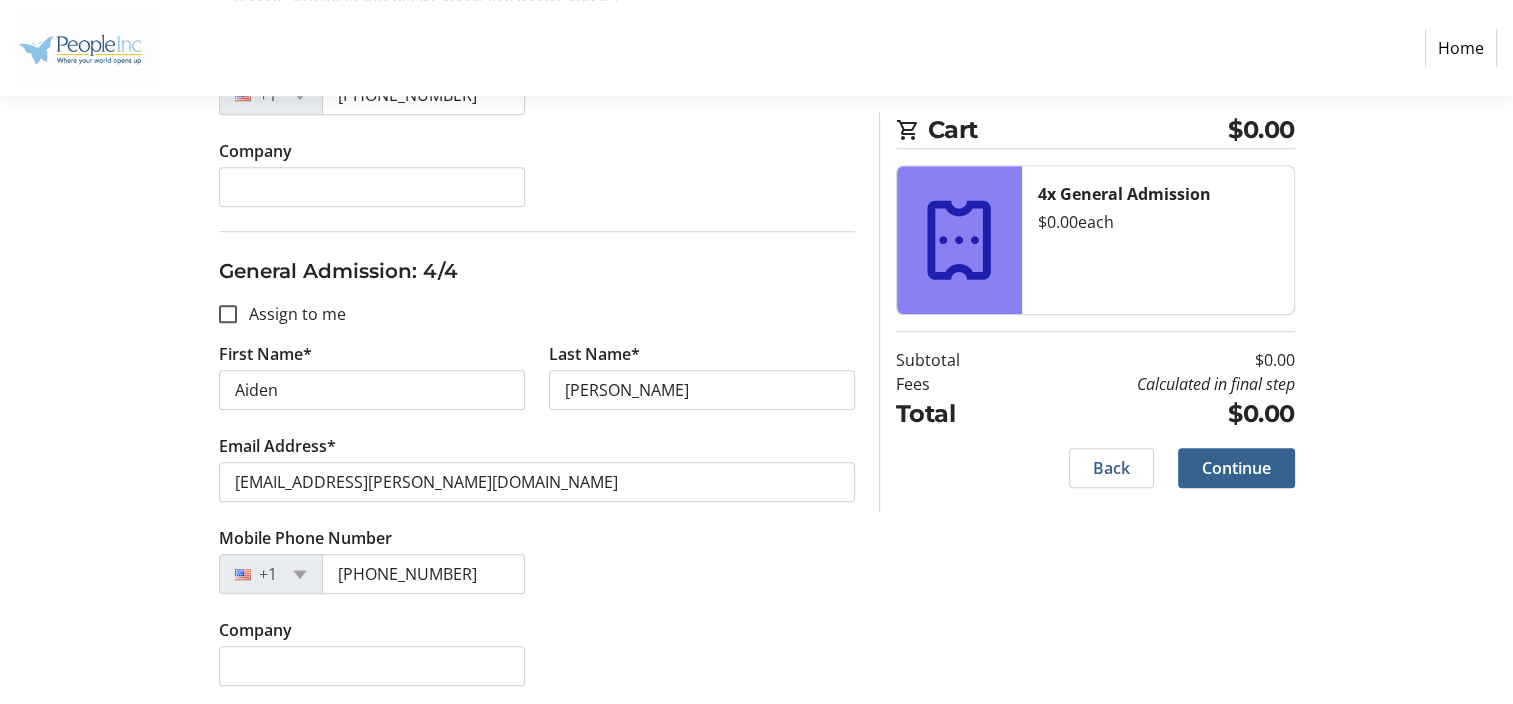 scroll, scrollTop: 1568, scrollLeft: 0, axis: vertical 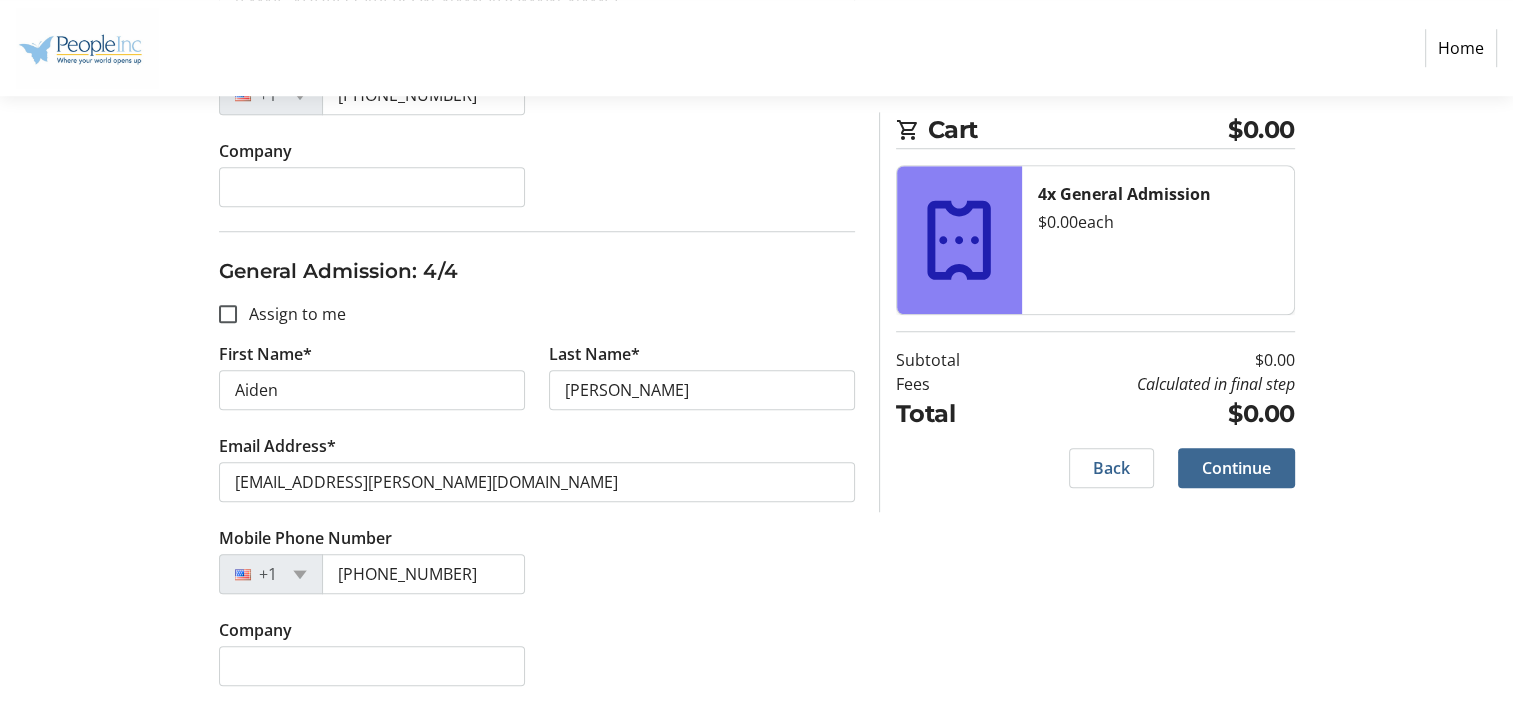 click 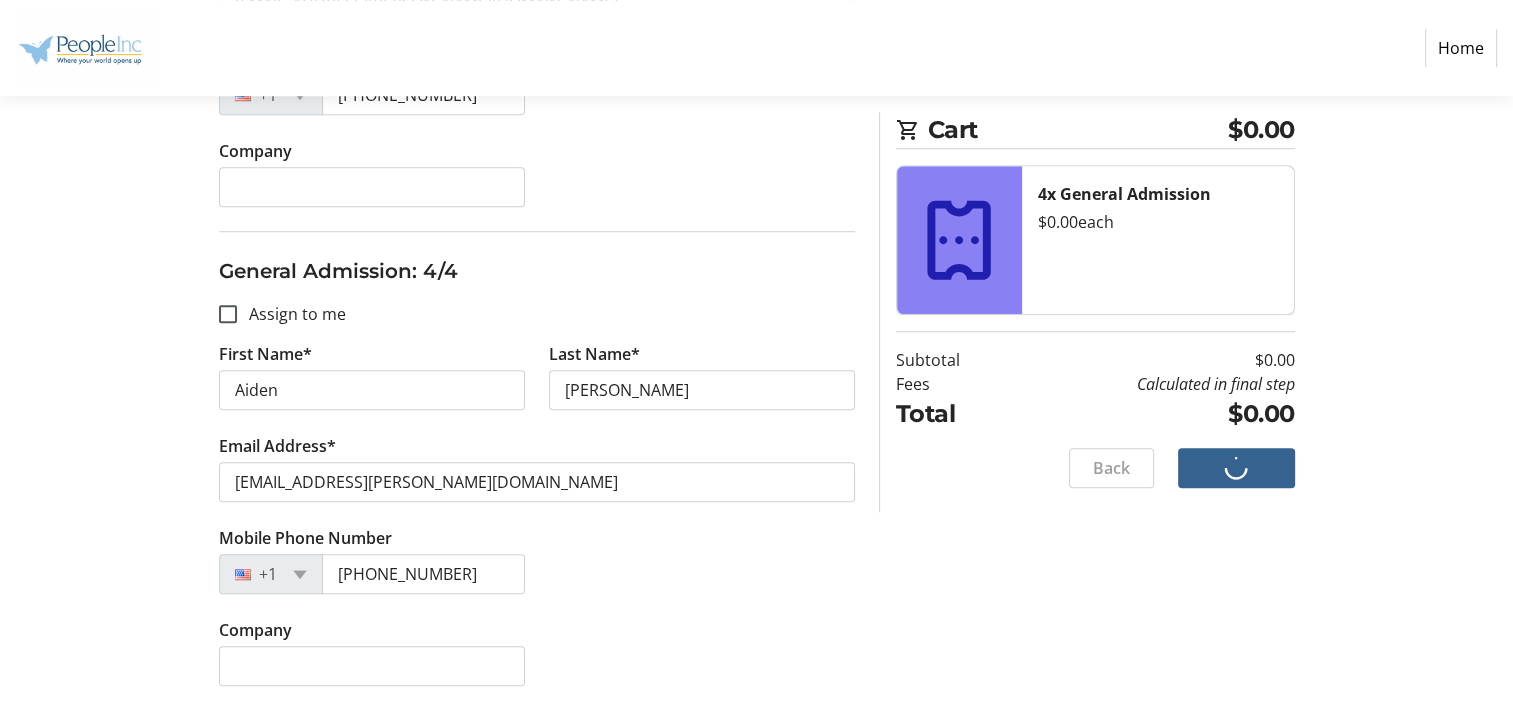 scroll, scrollTop: 9, scrollLeft: 0, axis: vertical 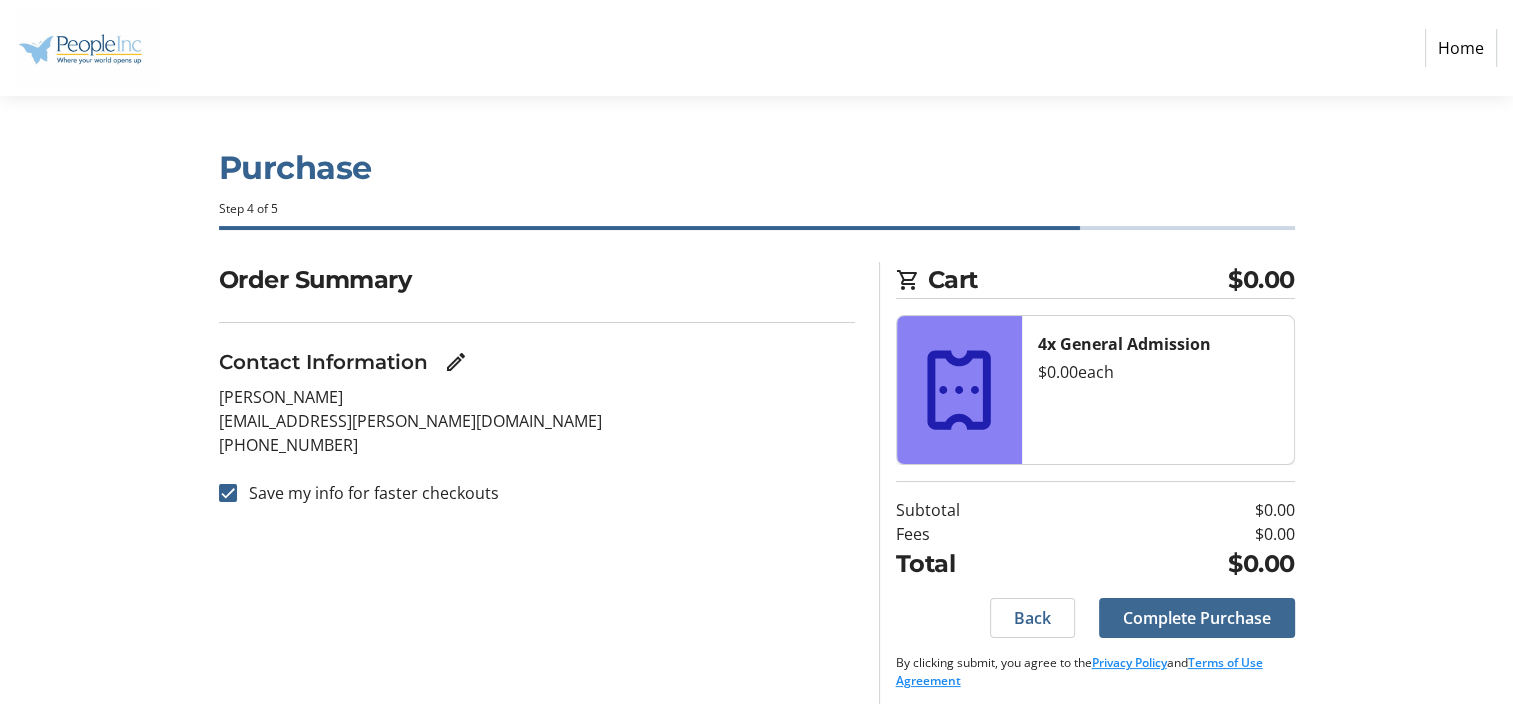 click on "Complete Purchase" 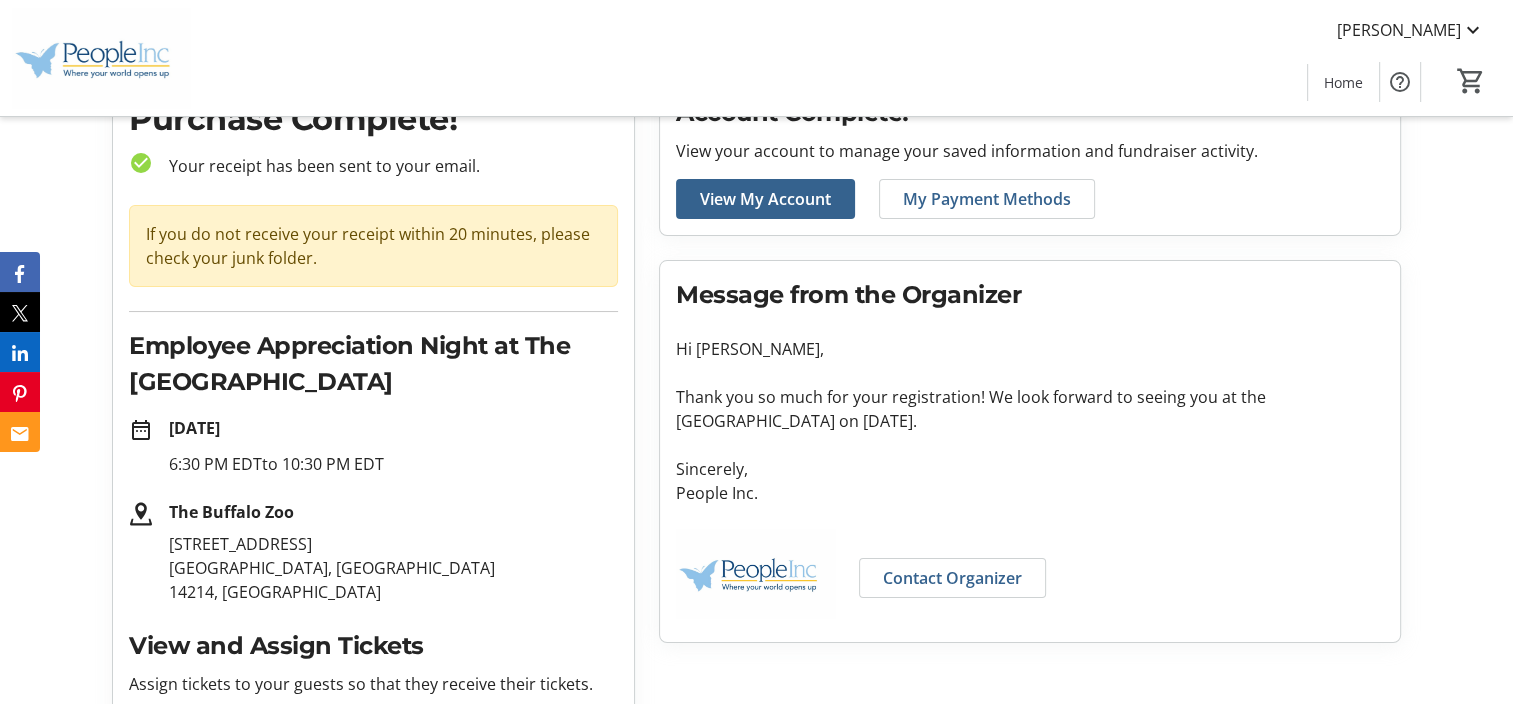 scroll, scrollTop: 100, scrollLeft: 0, axis: vertical 